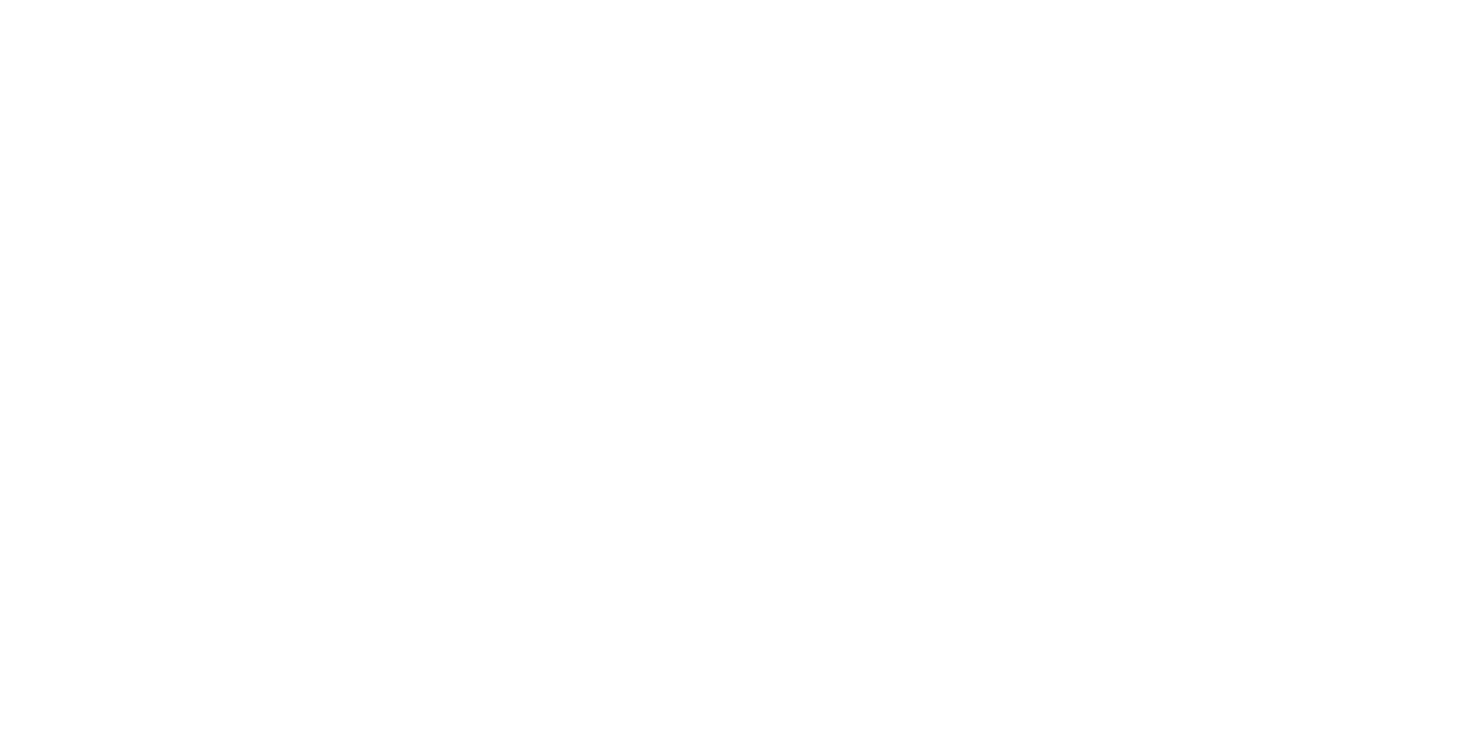 scroll, scrollTop: 0, scrollLeft: 0, axis: both 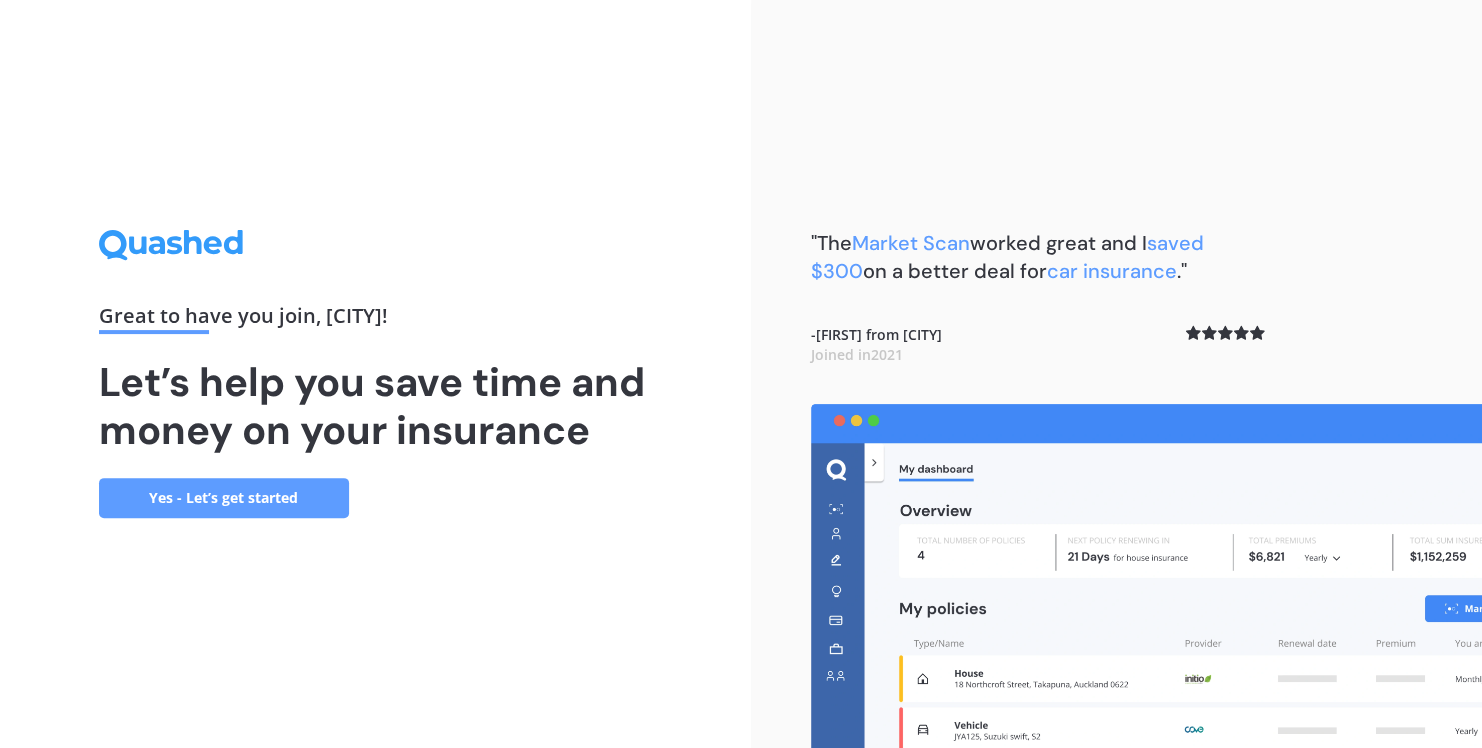 click on "Yes - Let’s get started" at bounding box center (224, 498) 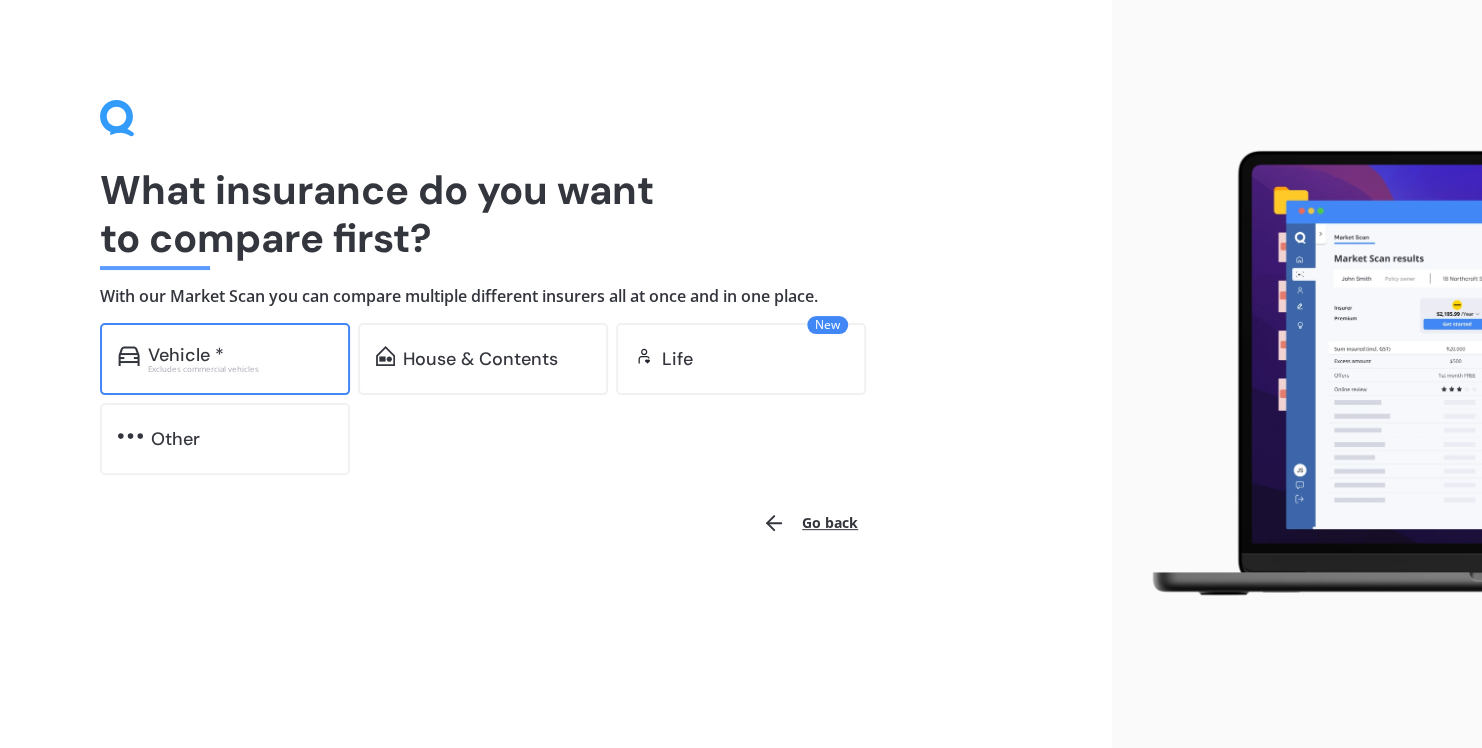 click on "Vehicle *" at bounding box center (186, 355) 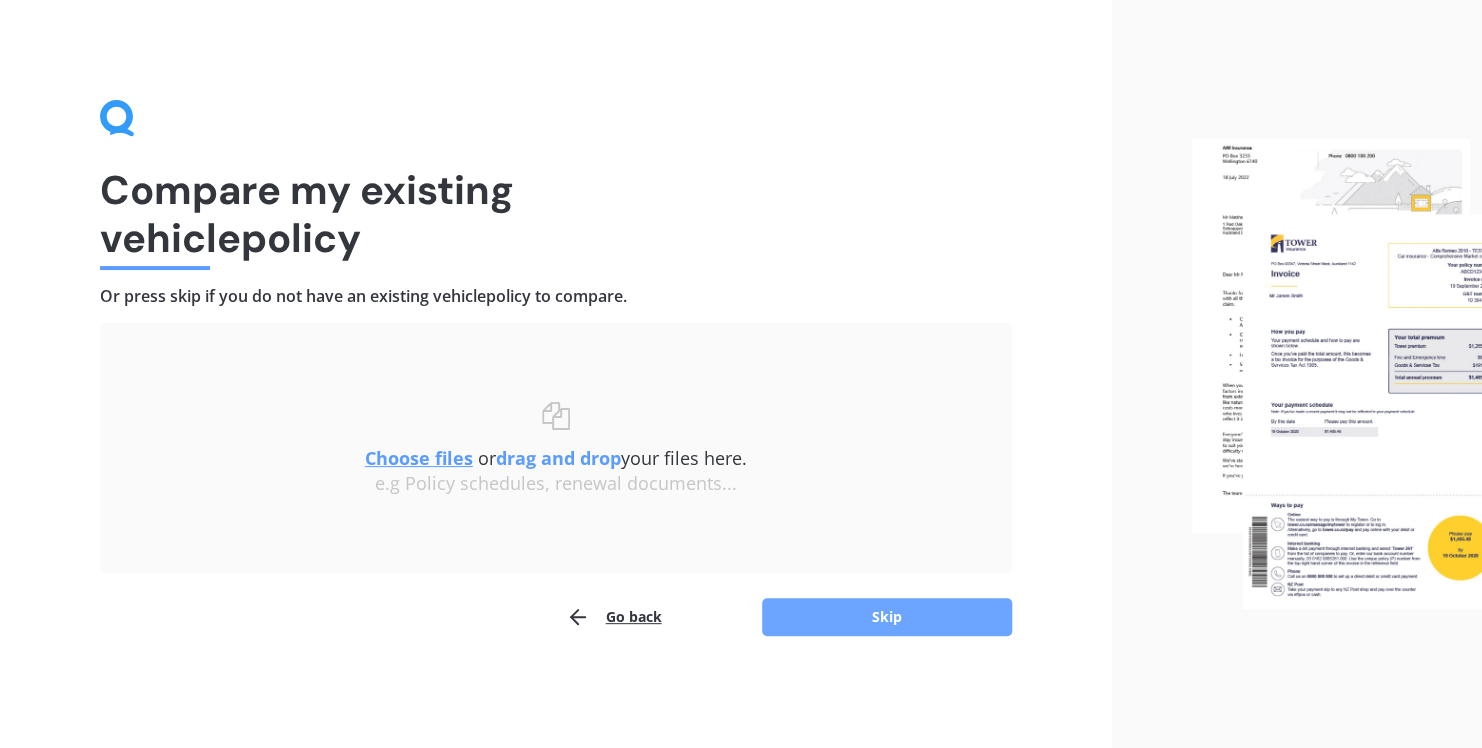 click on "Skip" at bounding box center [887, 617] 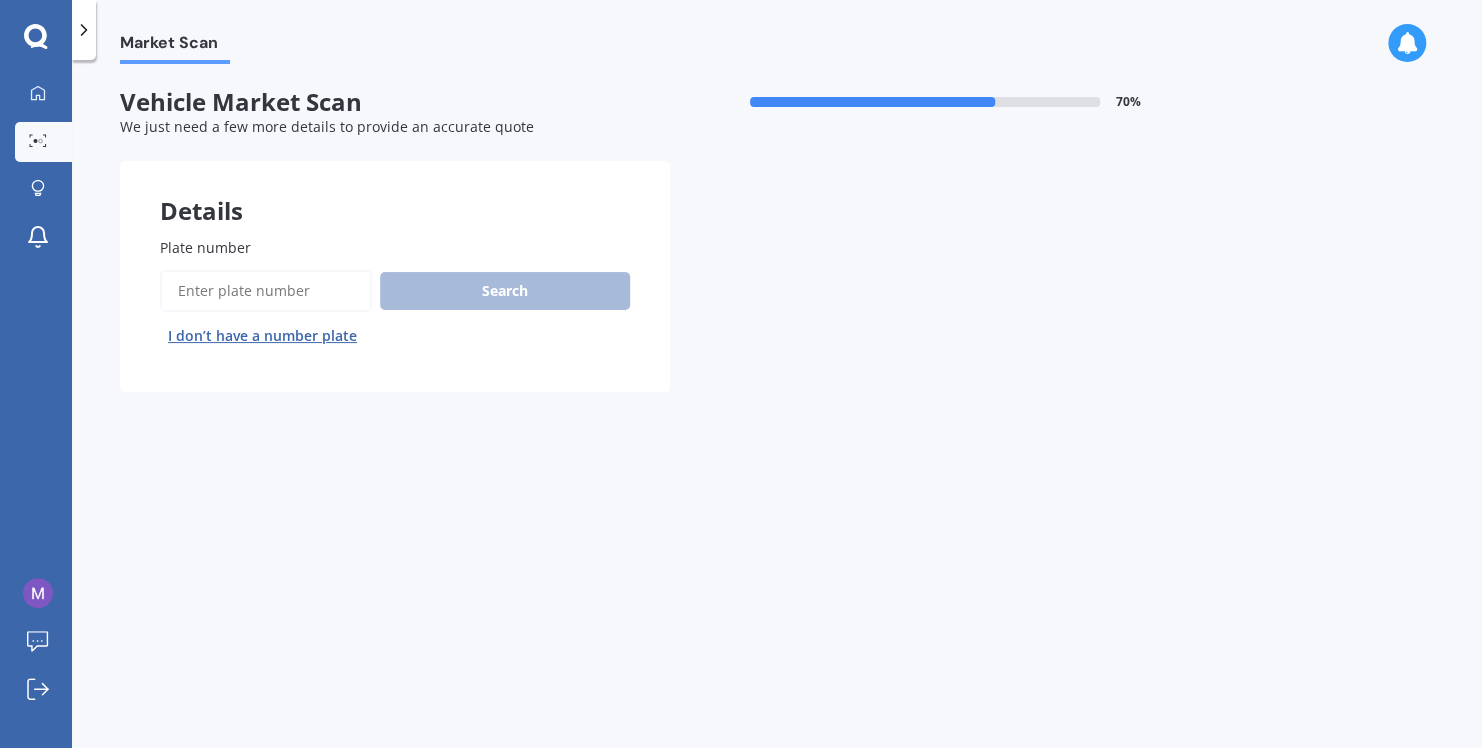 click on "Plate number" at bounding box center (266, 291) 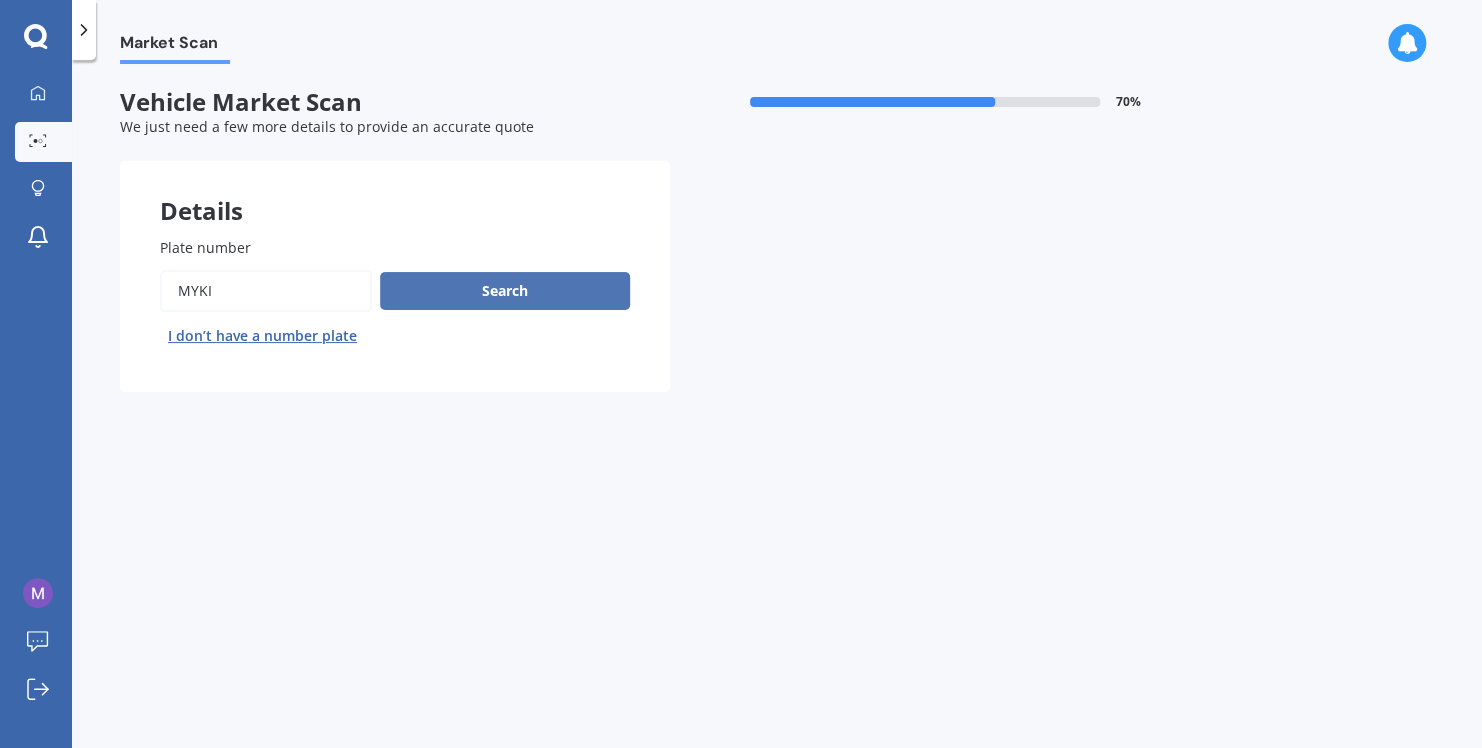 type on "myki" 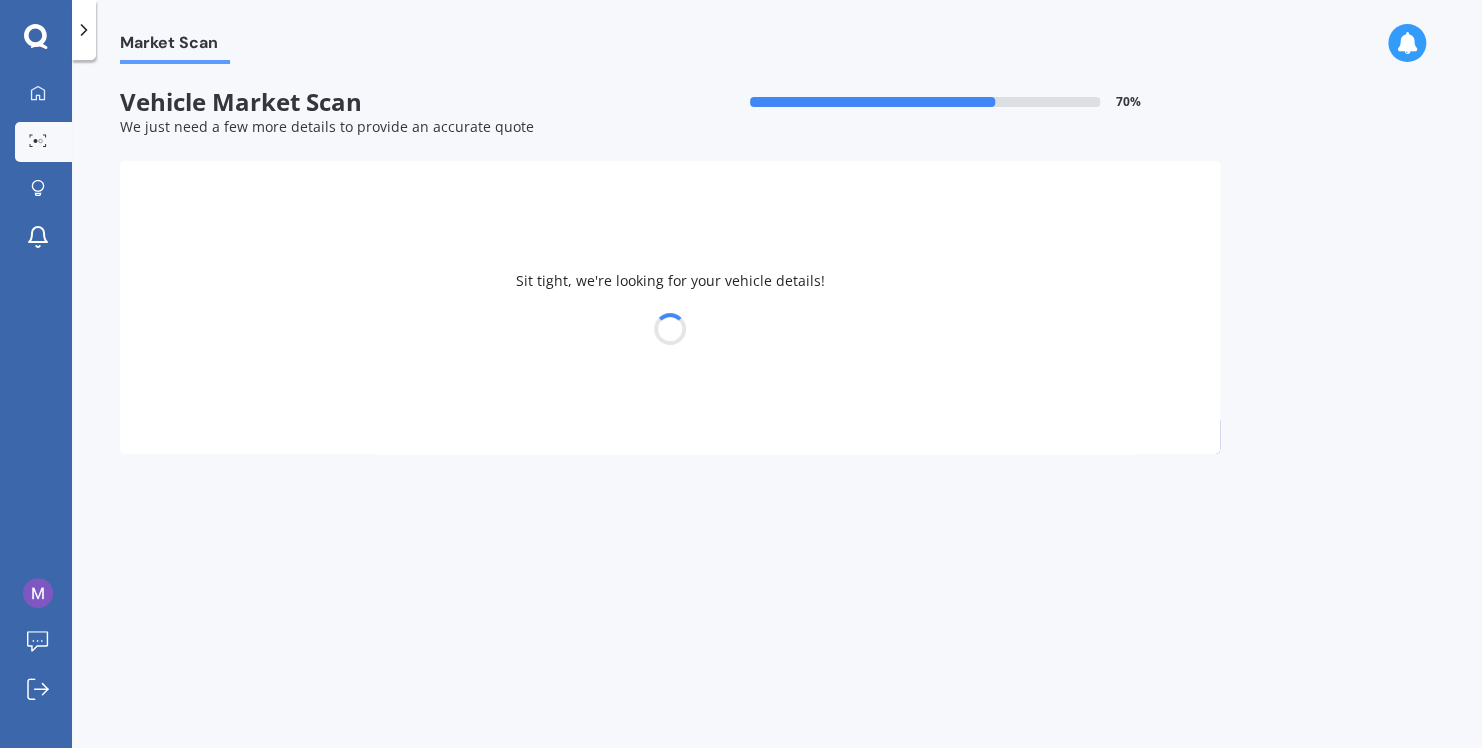 select on "MITSUBISHI" 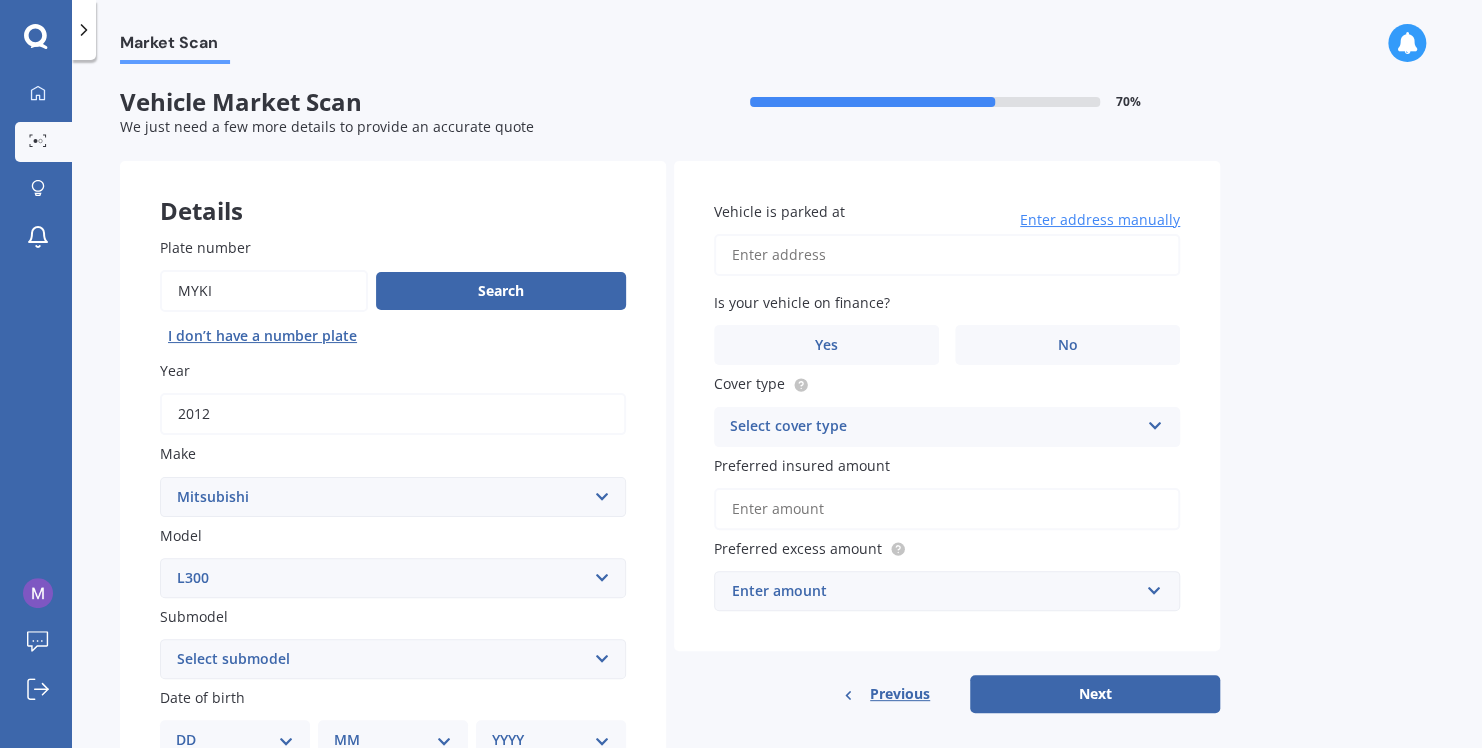 click on "Vehicle is parked at" at bounding box center (947, 255) 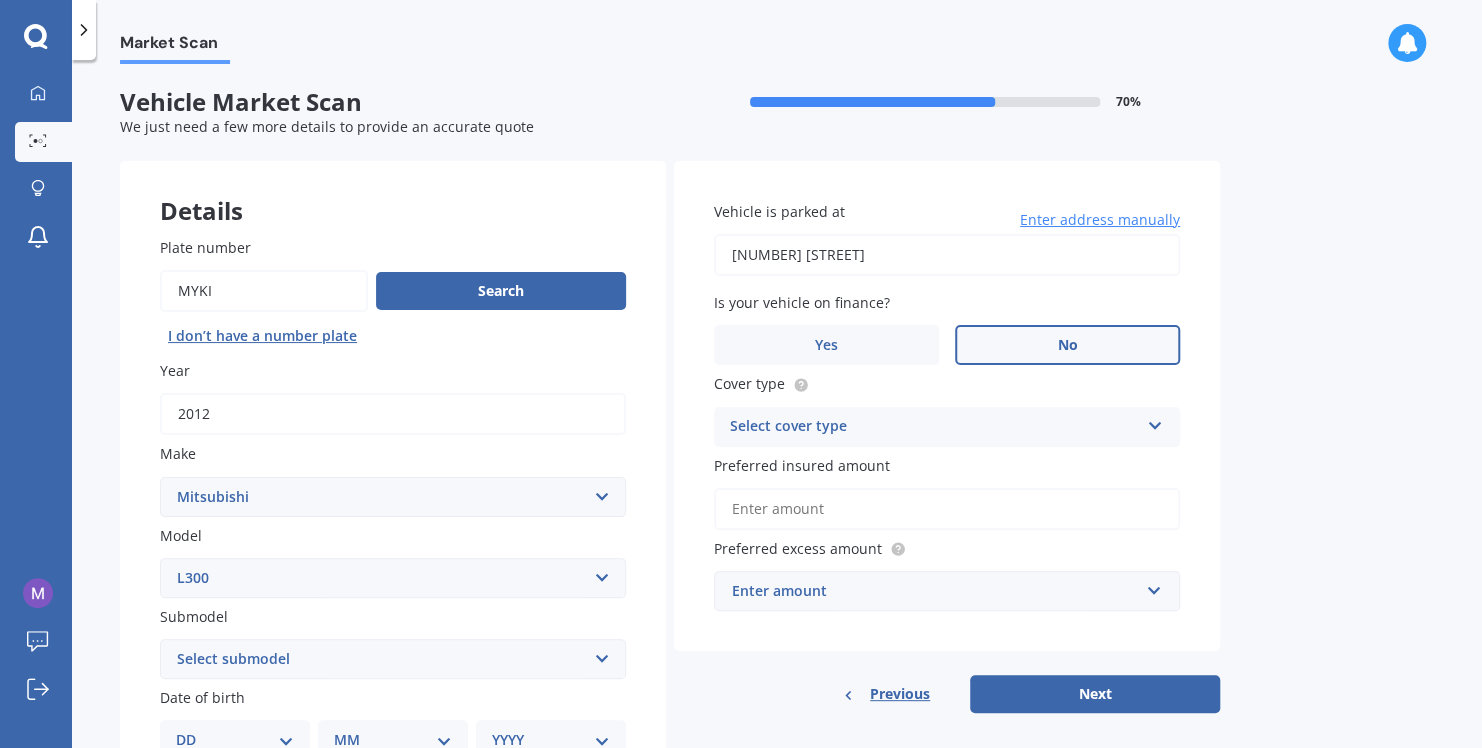 click on "No" at bounding box center [1067, 345] 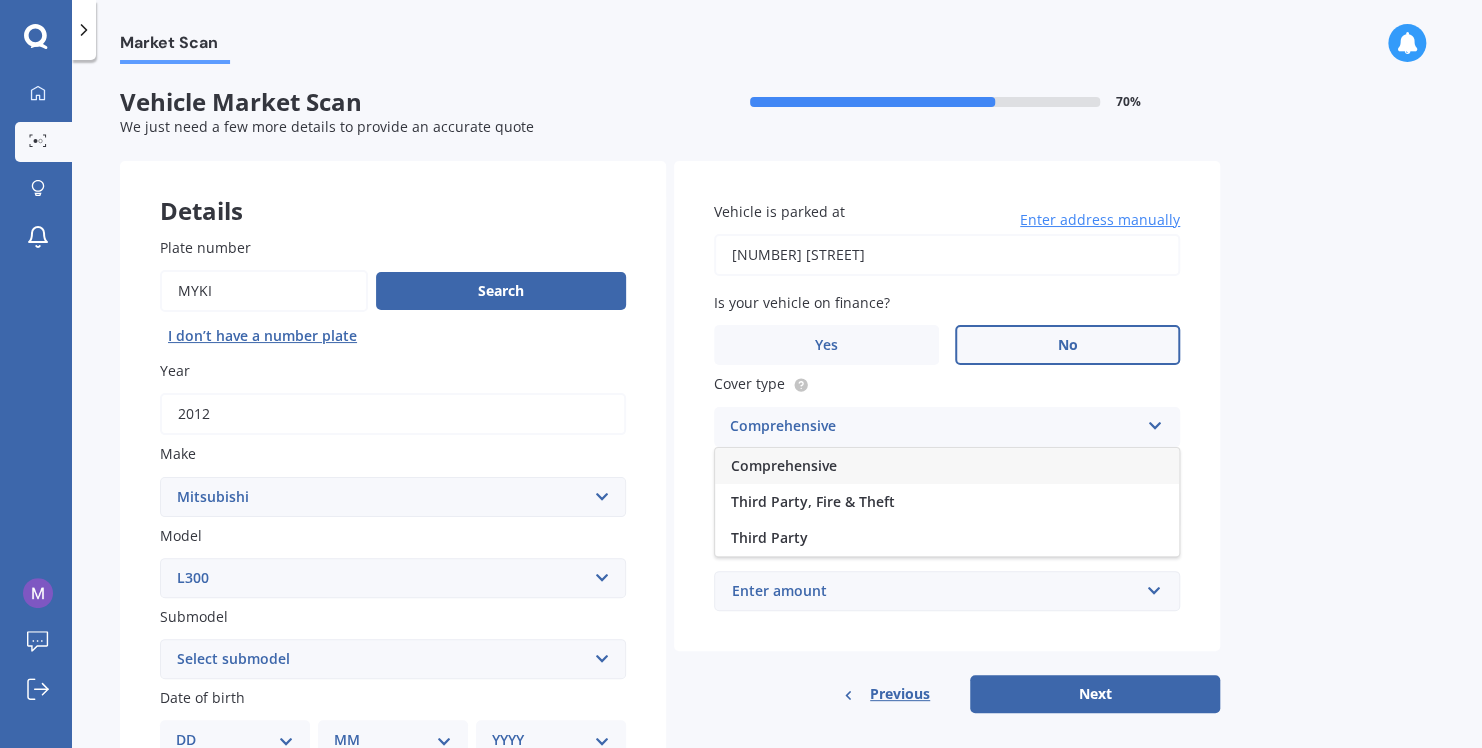 click on "Comprehensive" at bounding box center (947, 466) 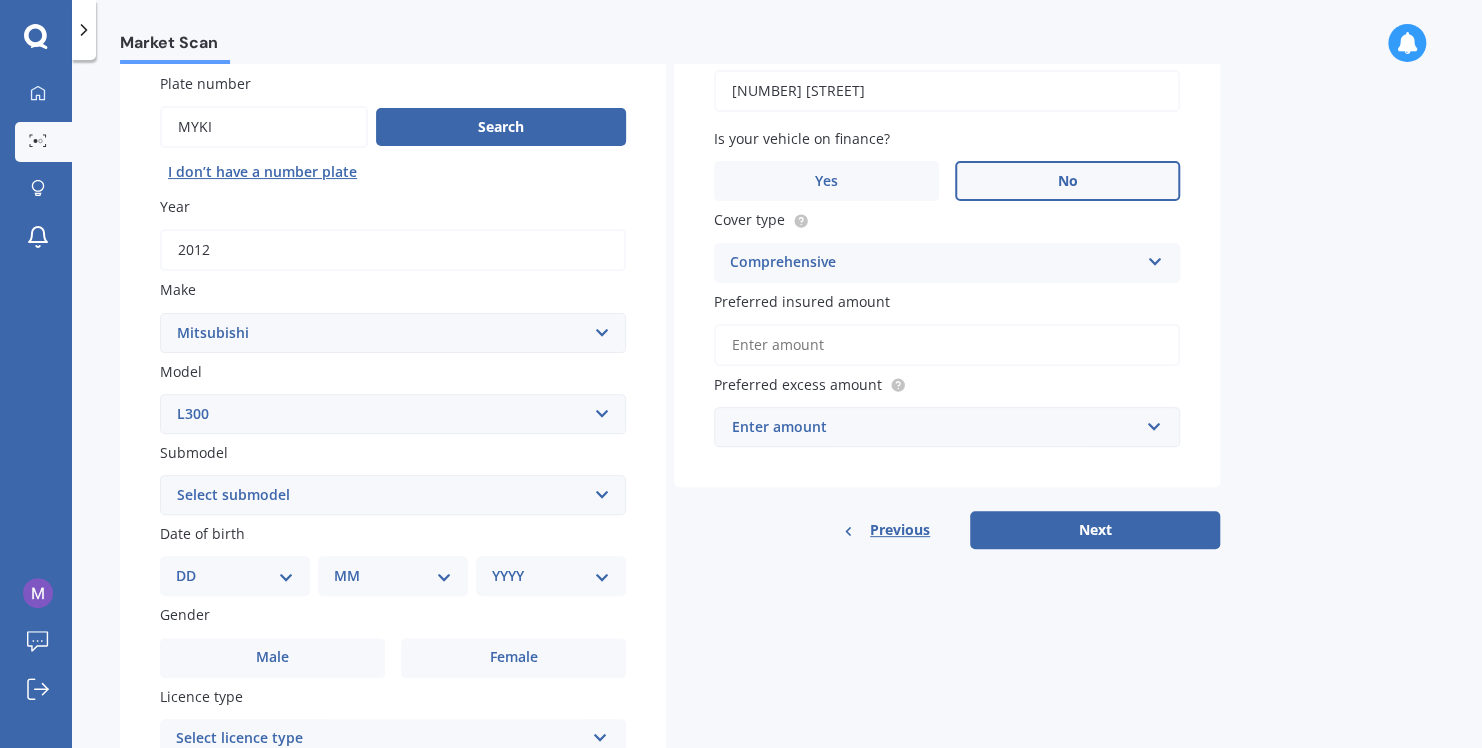 scroll, scrollTop: 200, scrollLeft: 0, axis: vertical 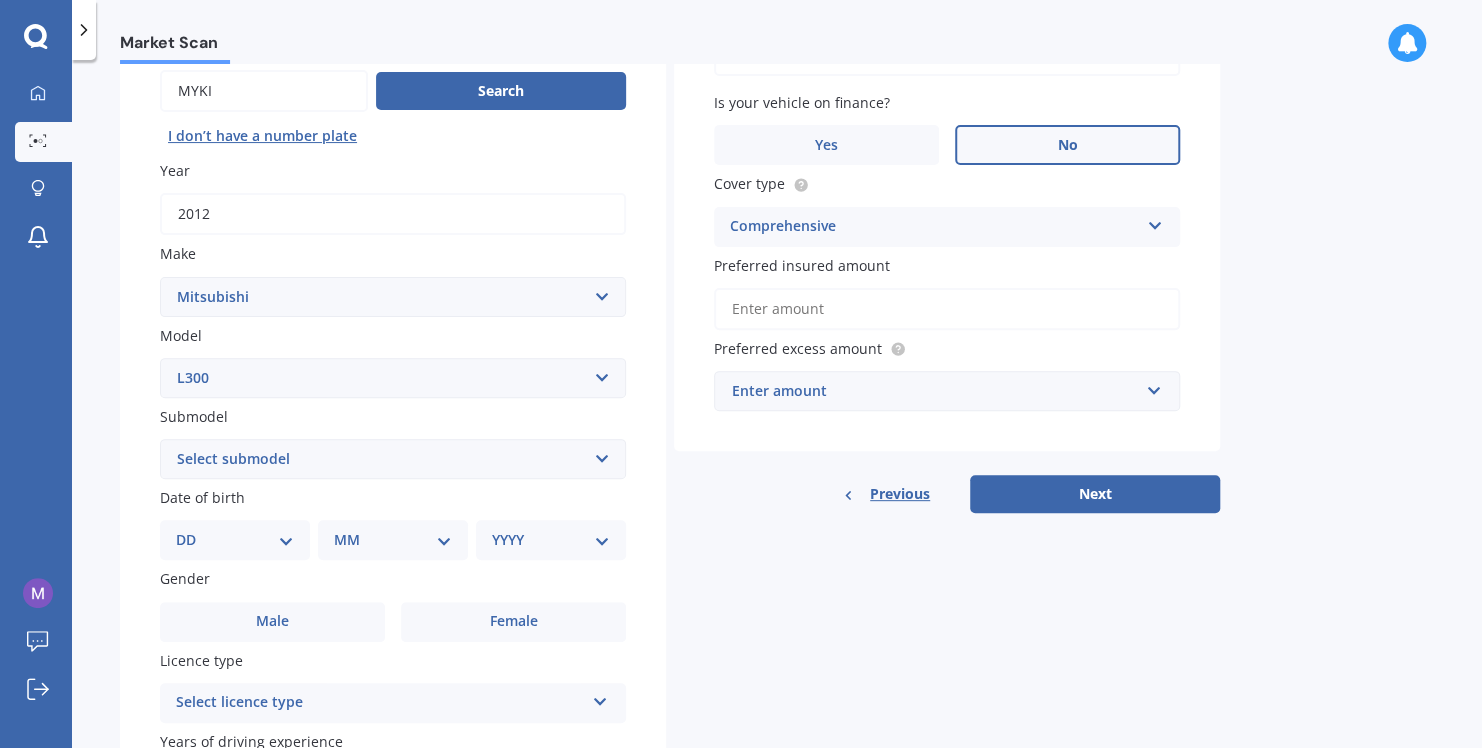 click on "Enter amount" at bounding box center (935, 391) 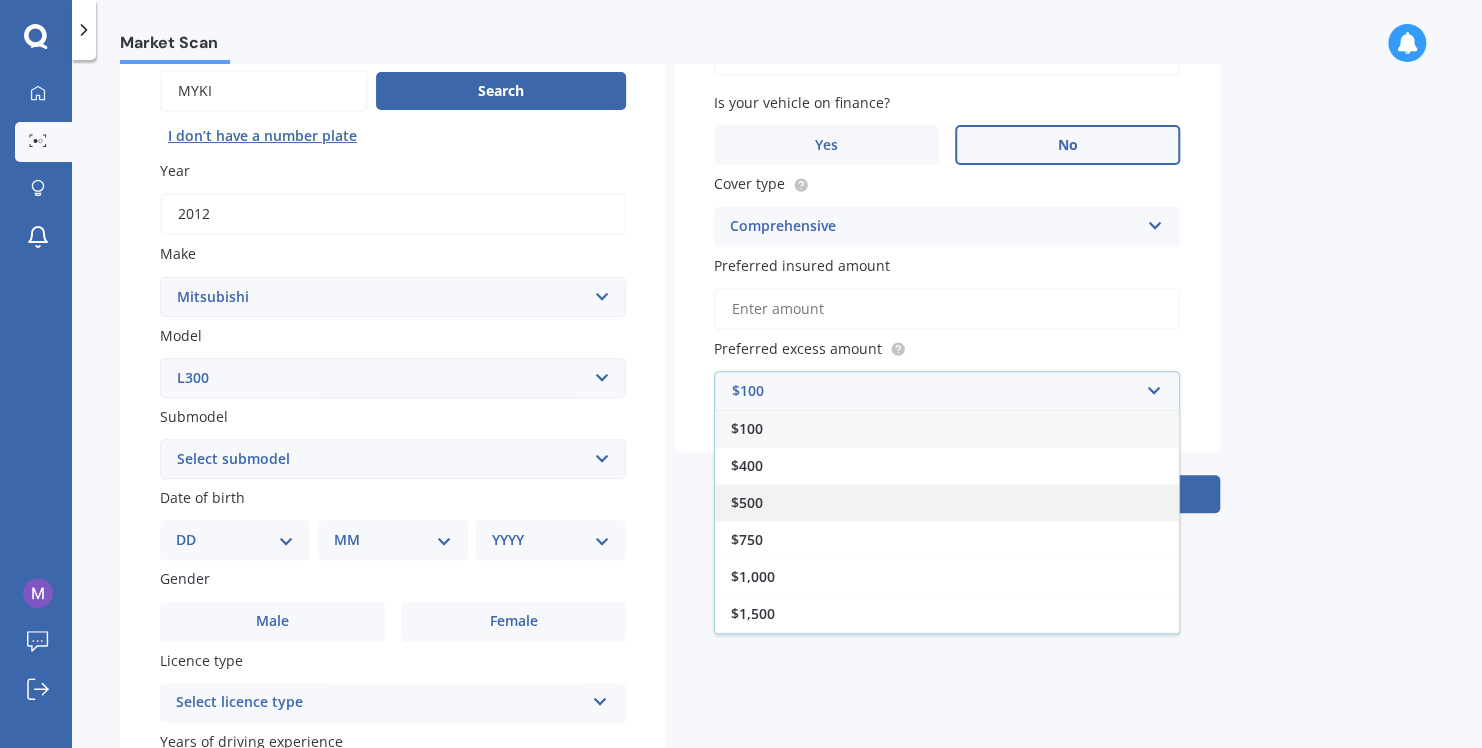 click on "$500" at bounding box center (947, 502) 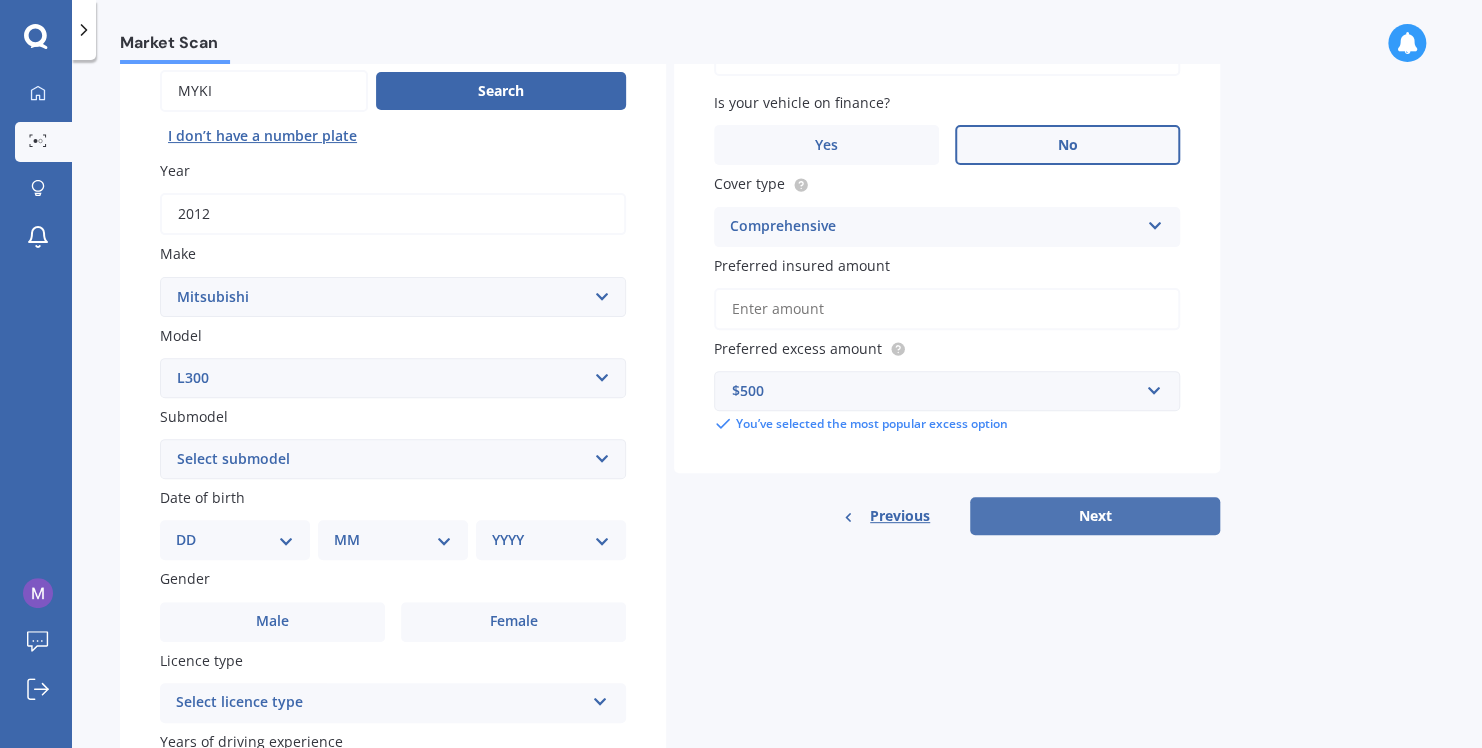 click on "Next" at bounding box center [1095, 516] 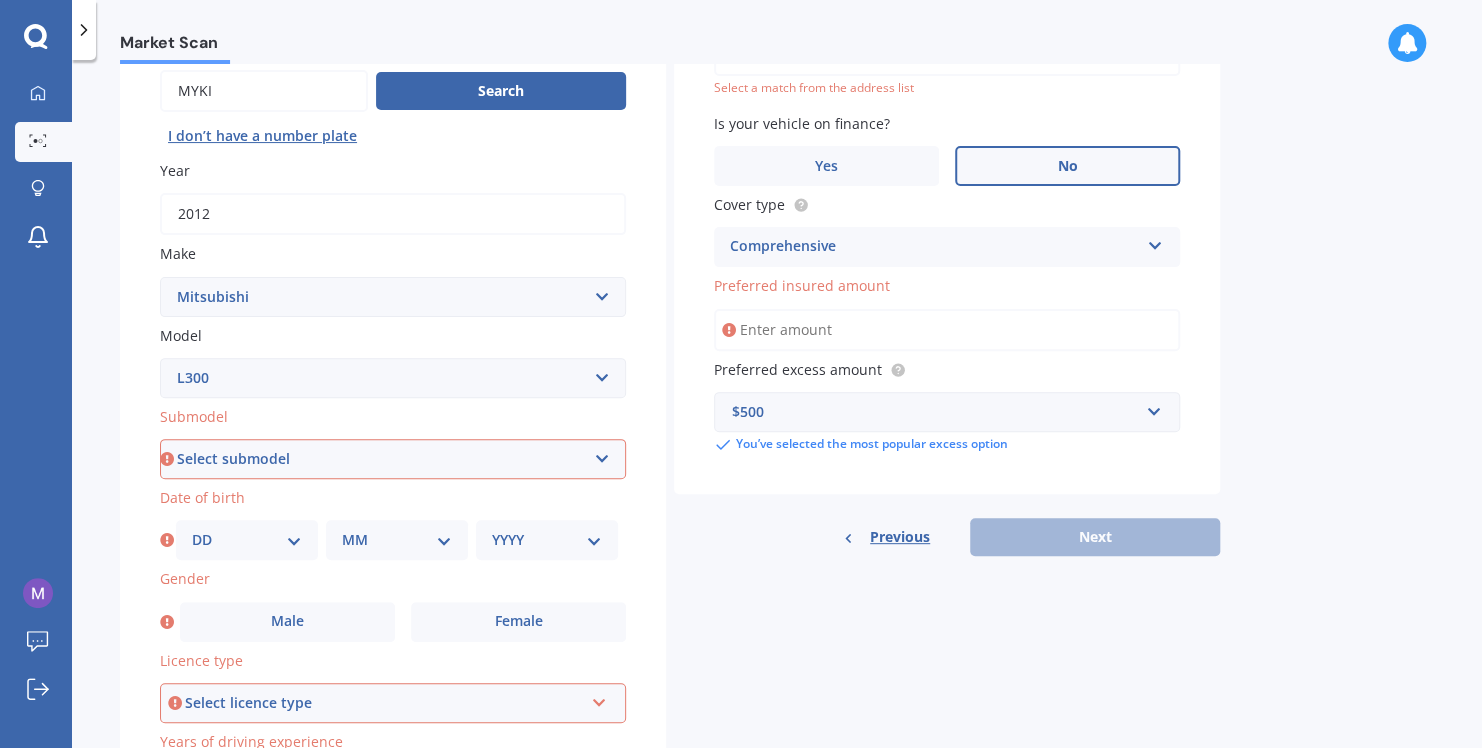click on "Preferred insured amount" at bounding box center [947, 330] 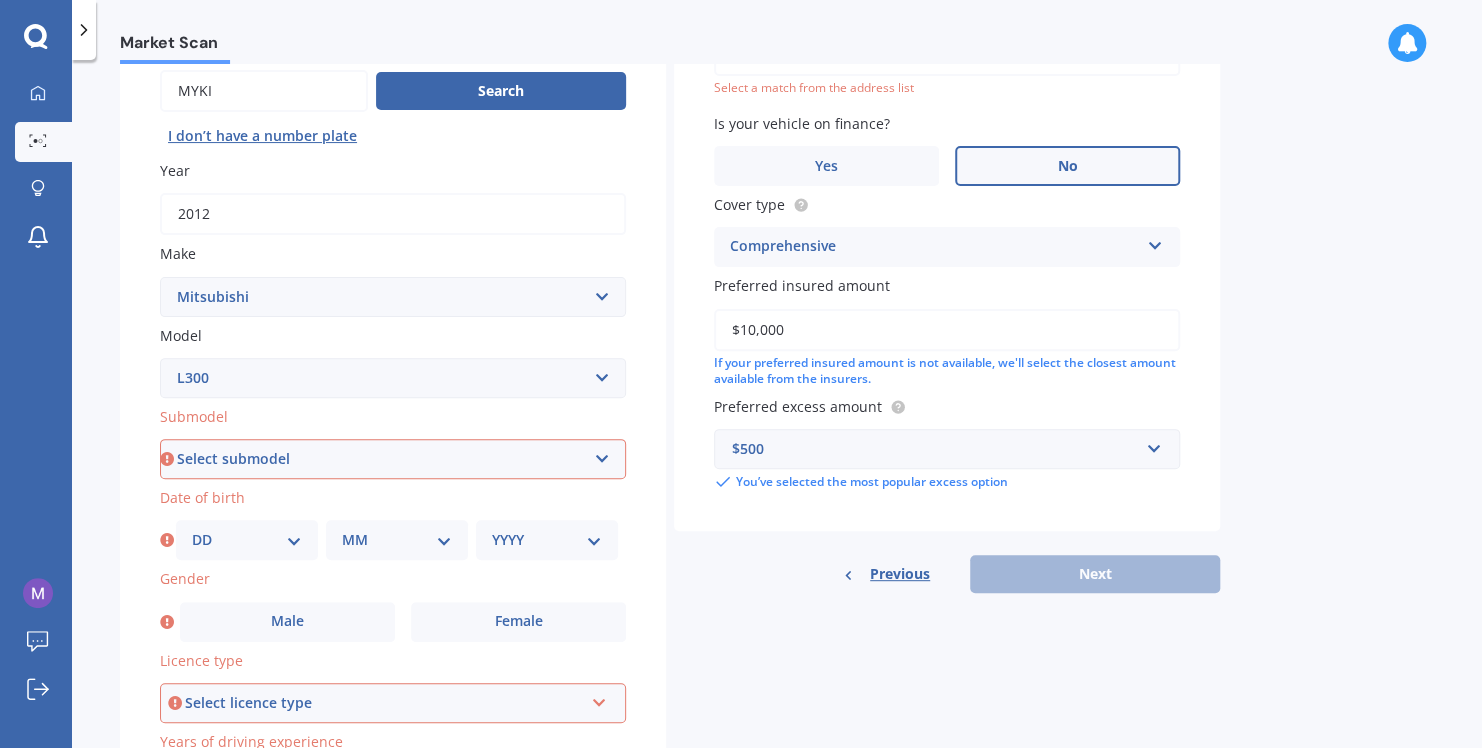 type on "$10,000" 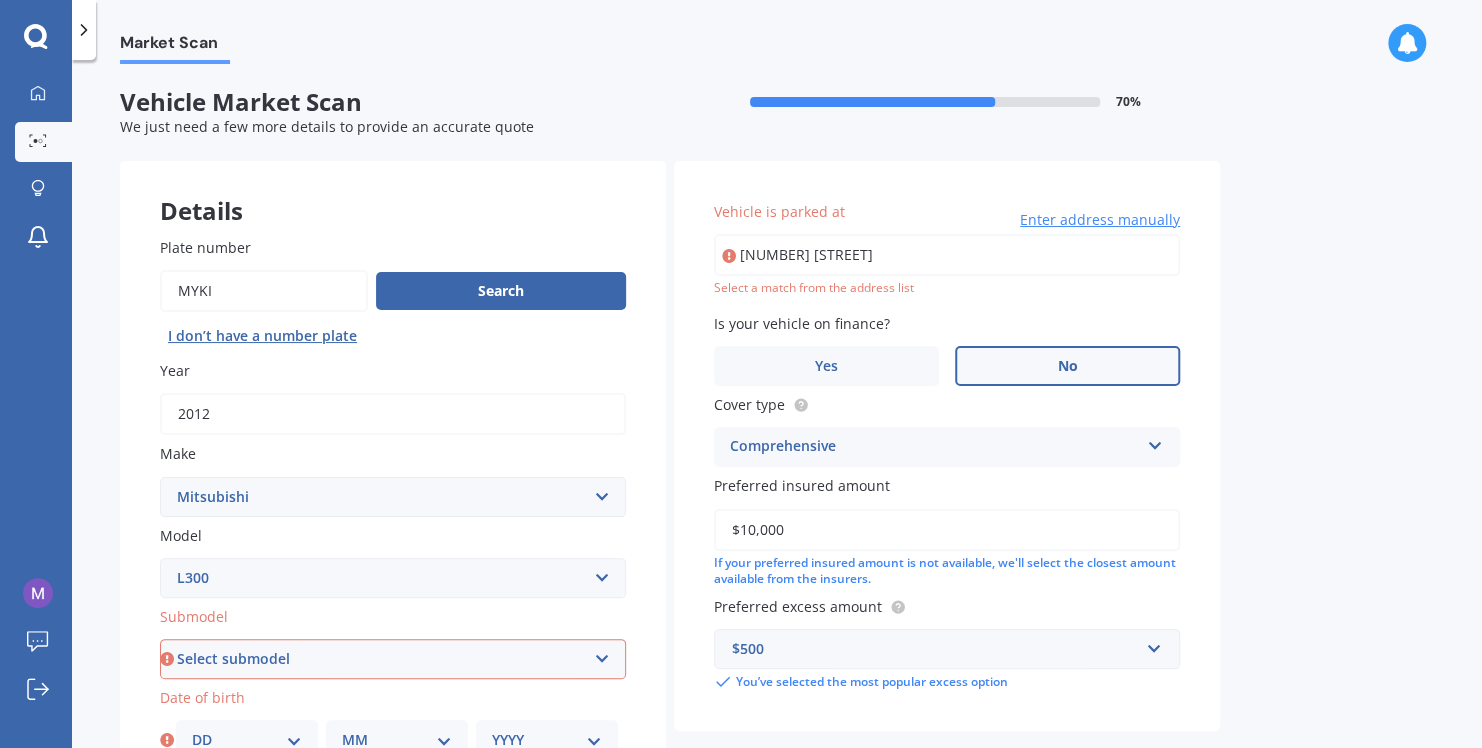 click on "[NUMBER] [STREET]" at bounding box center (947, 255) 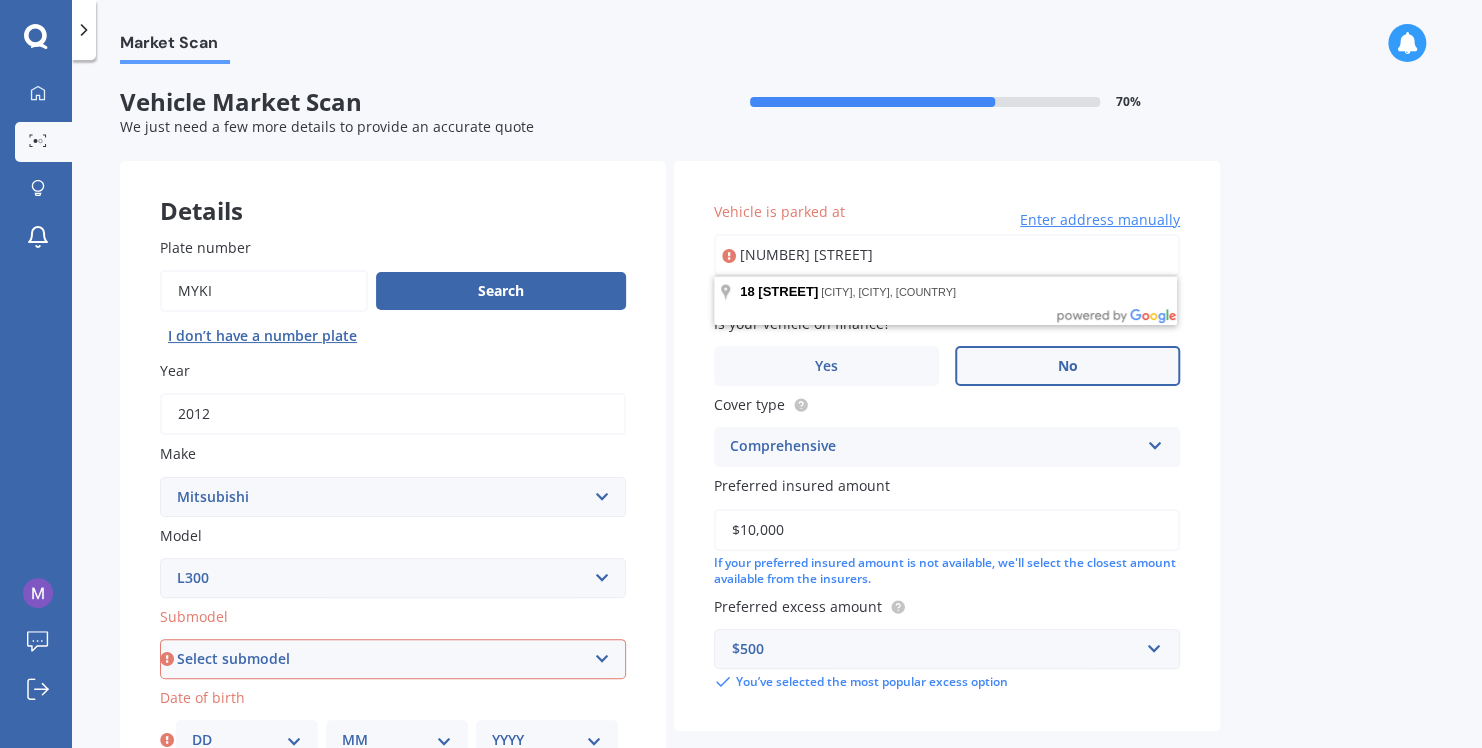 click on "[NUMBER] [STREET]" at bounding box center [947, 255] 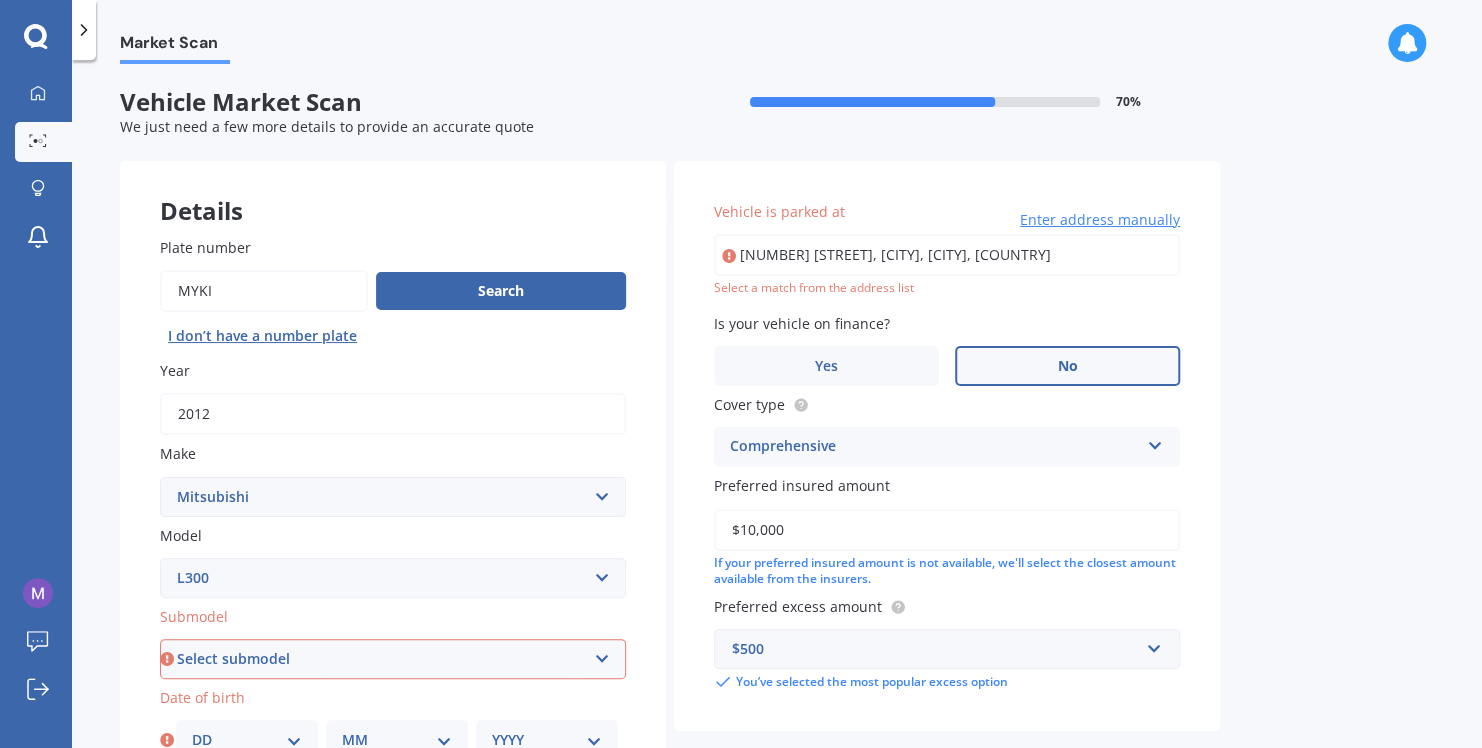type on "[NUMBER] [STREET], [CITY], [CITY] [POSTAL_CODE]" 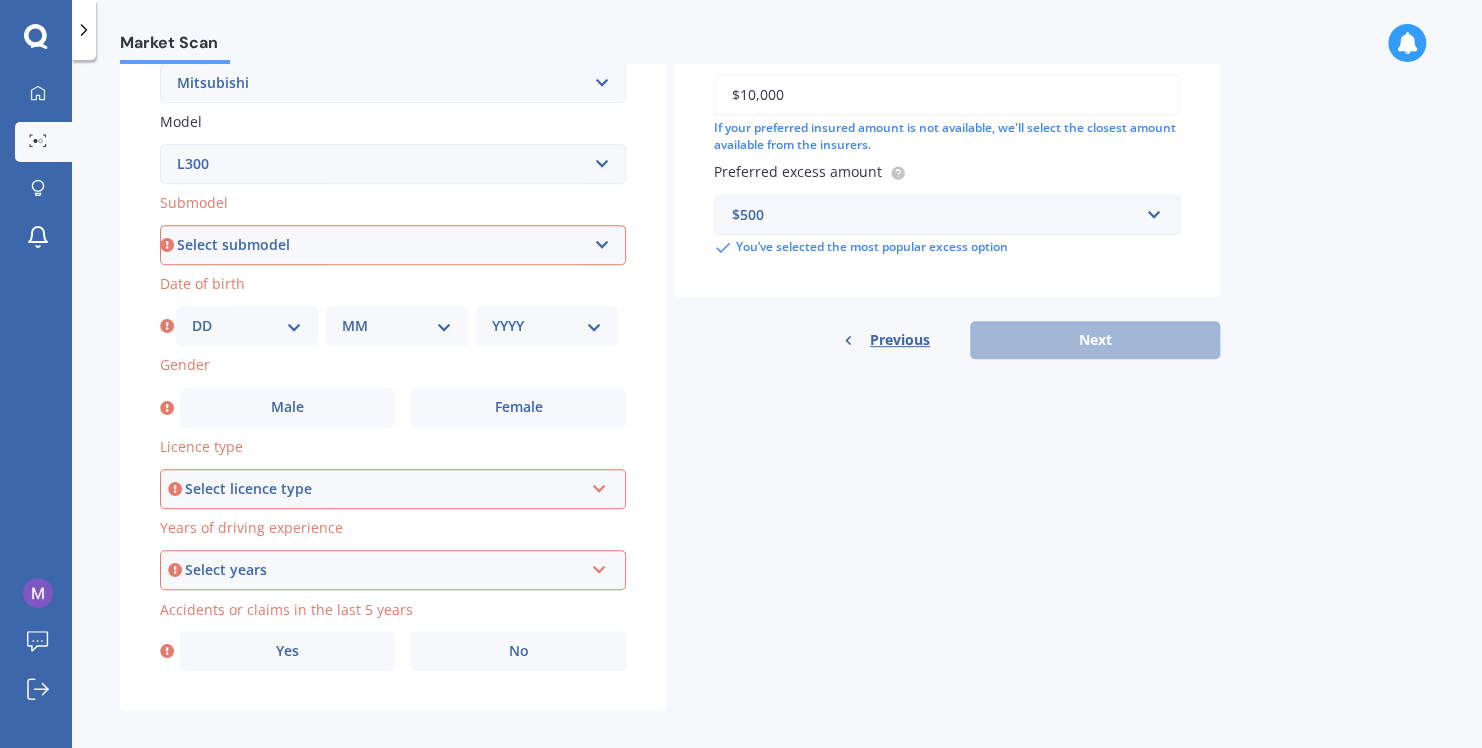 scroll, scrollTop: 429, scrollLeft: 0, axis: vertical 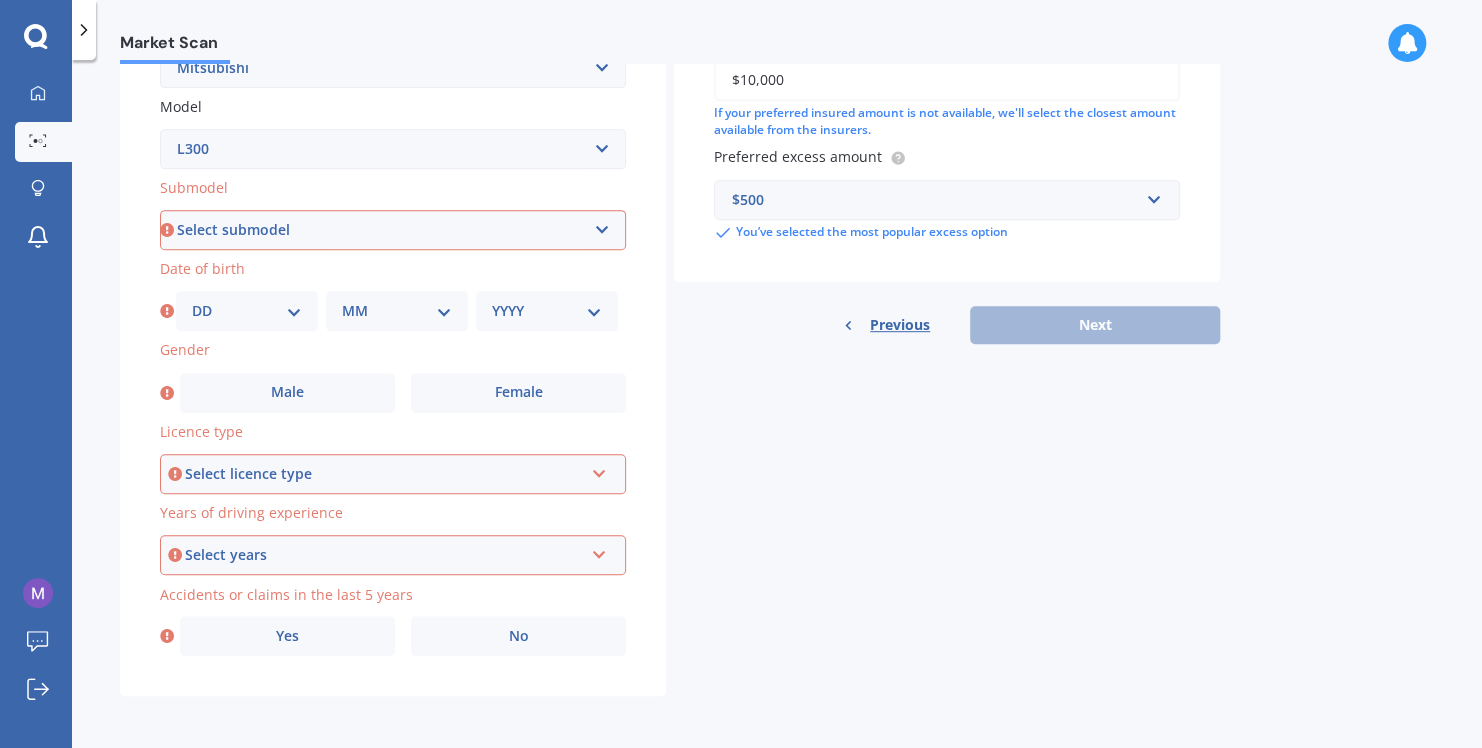 click on "Previous Next" at bounding box center [947, 325] 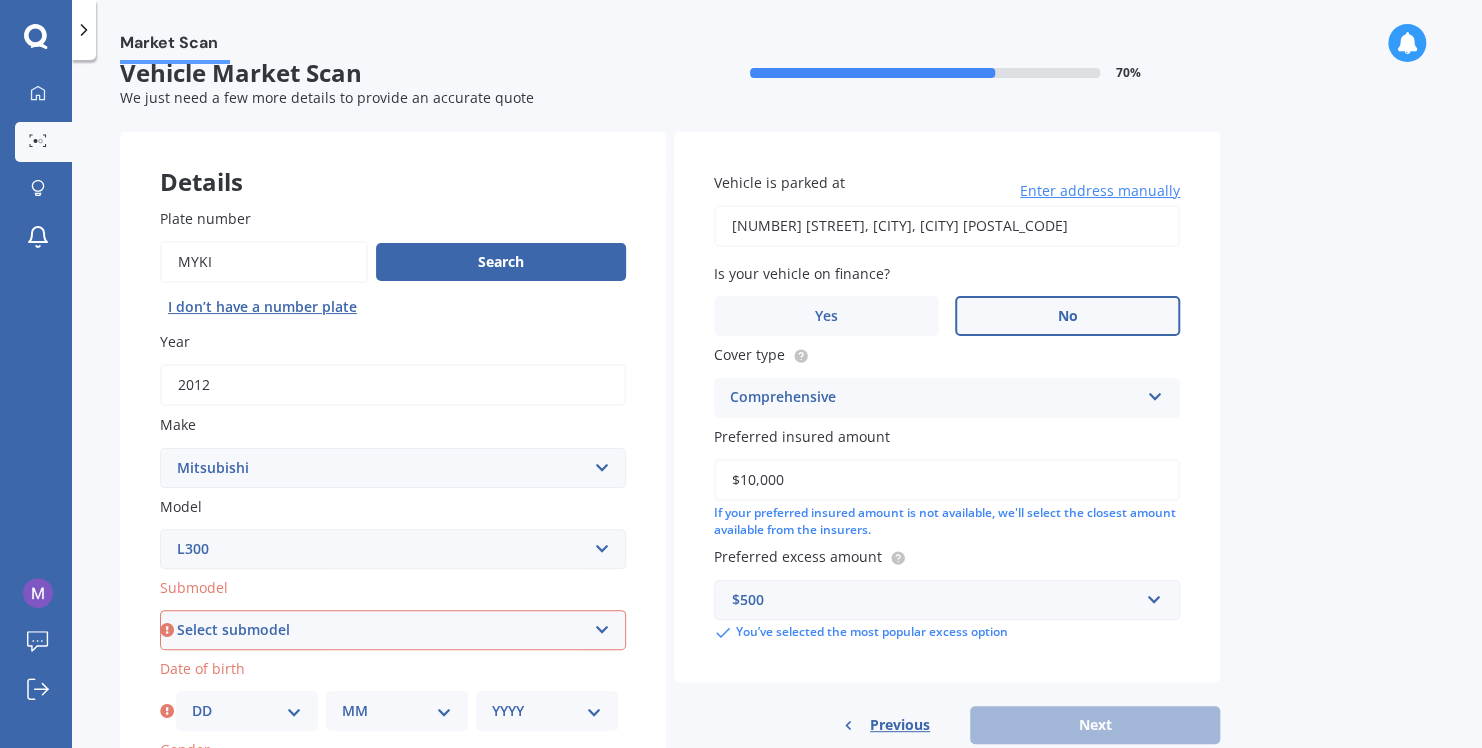 scroll, scrollTop: 429, scrollLeft: 0, axis: vertical 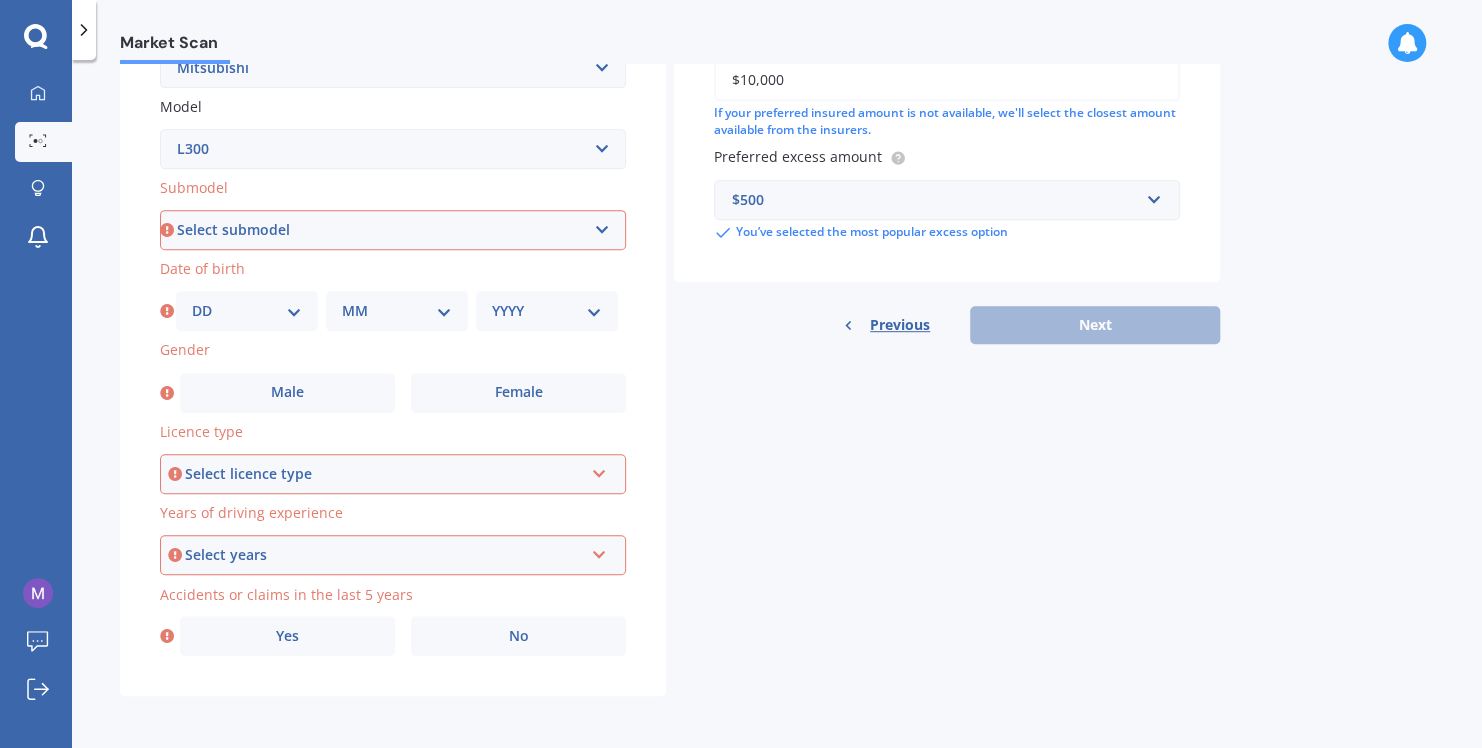 click at bounding box center (599, 470) 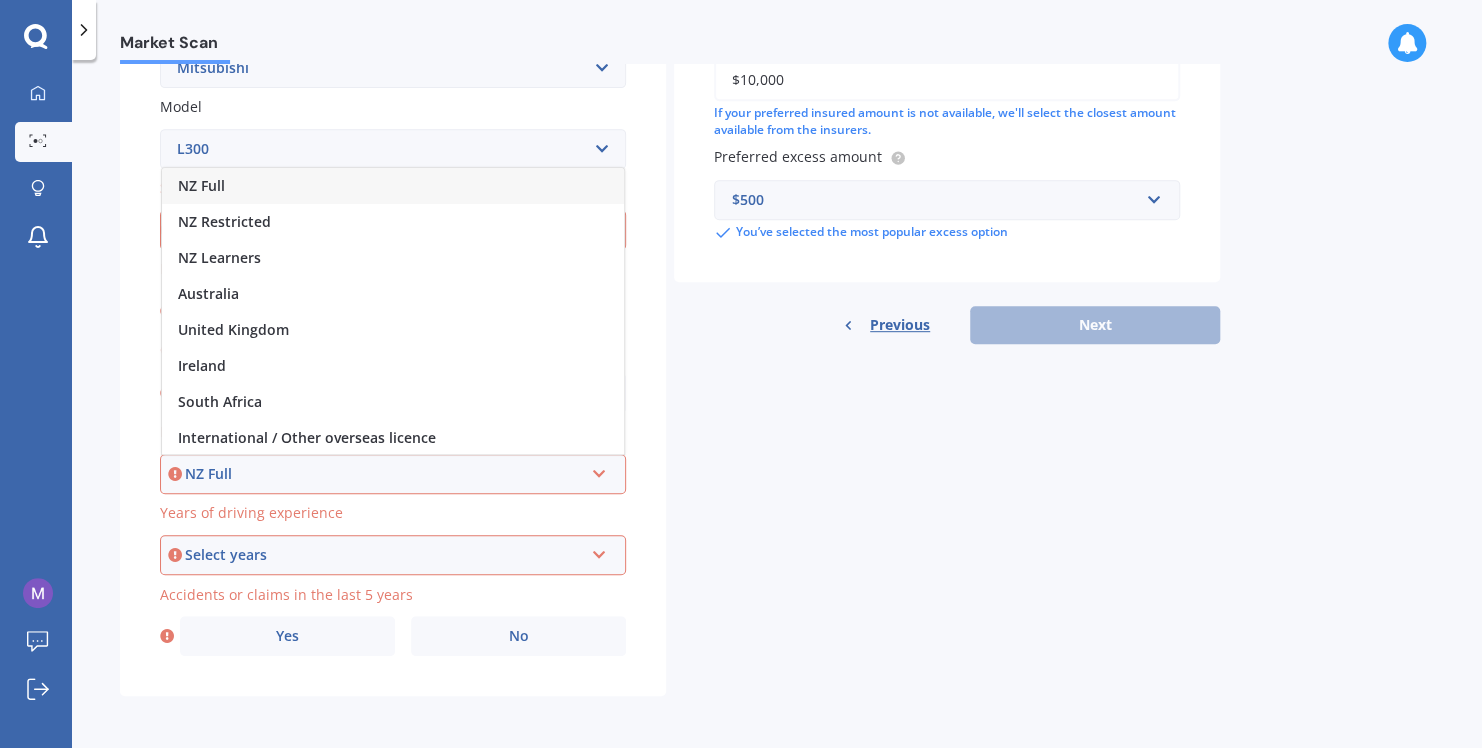 click on "NZ Full" at bounding box center [393, 186] 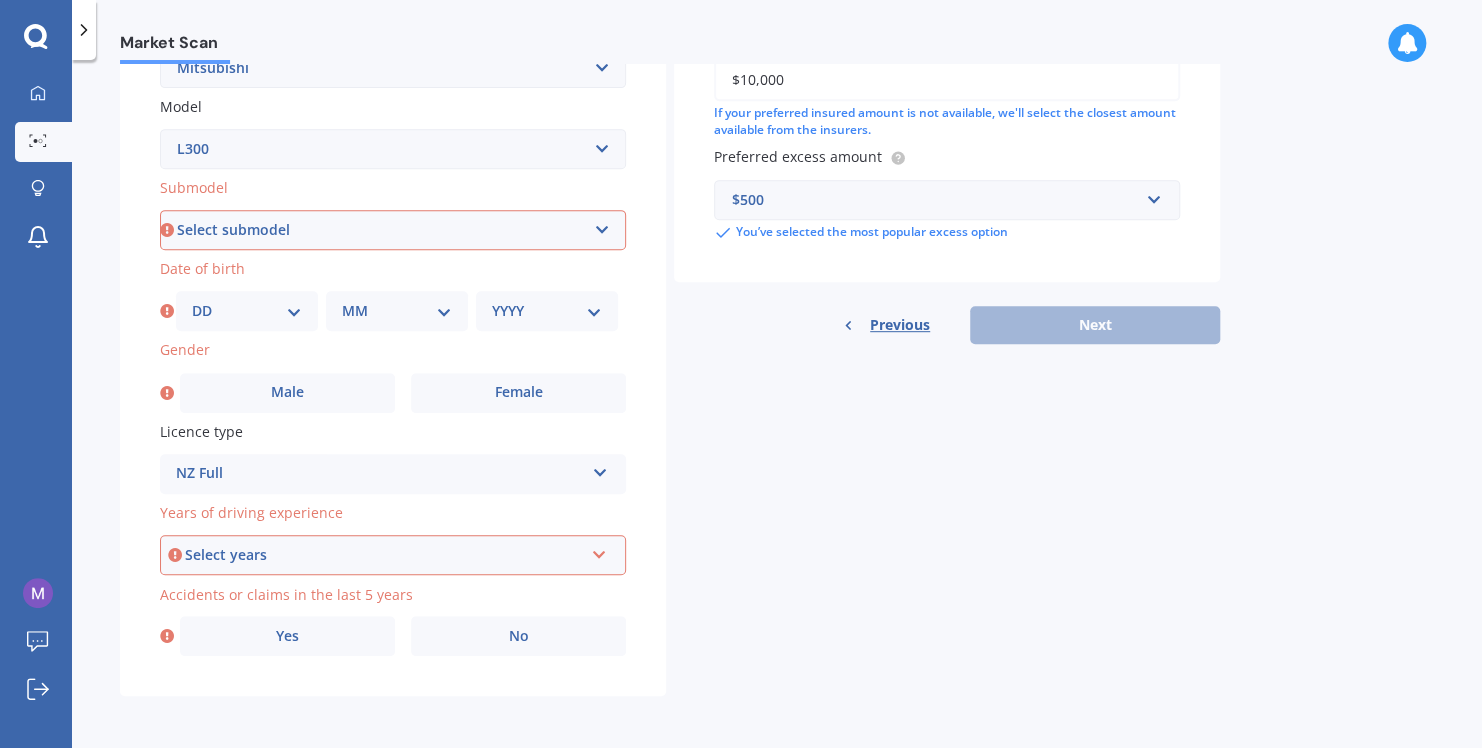 click at bounding box center [599, 551] 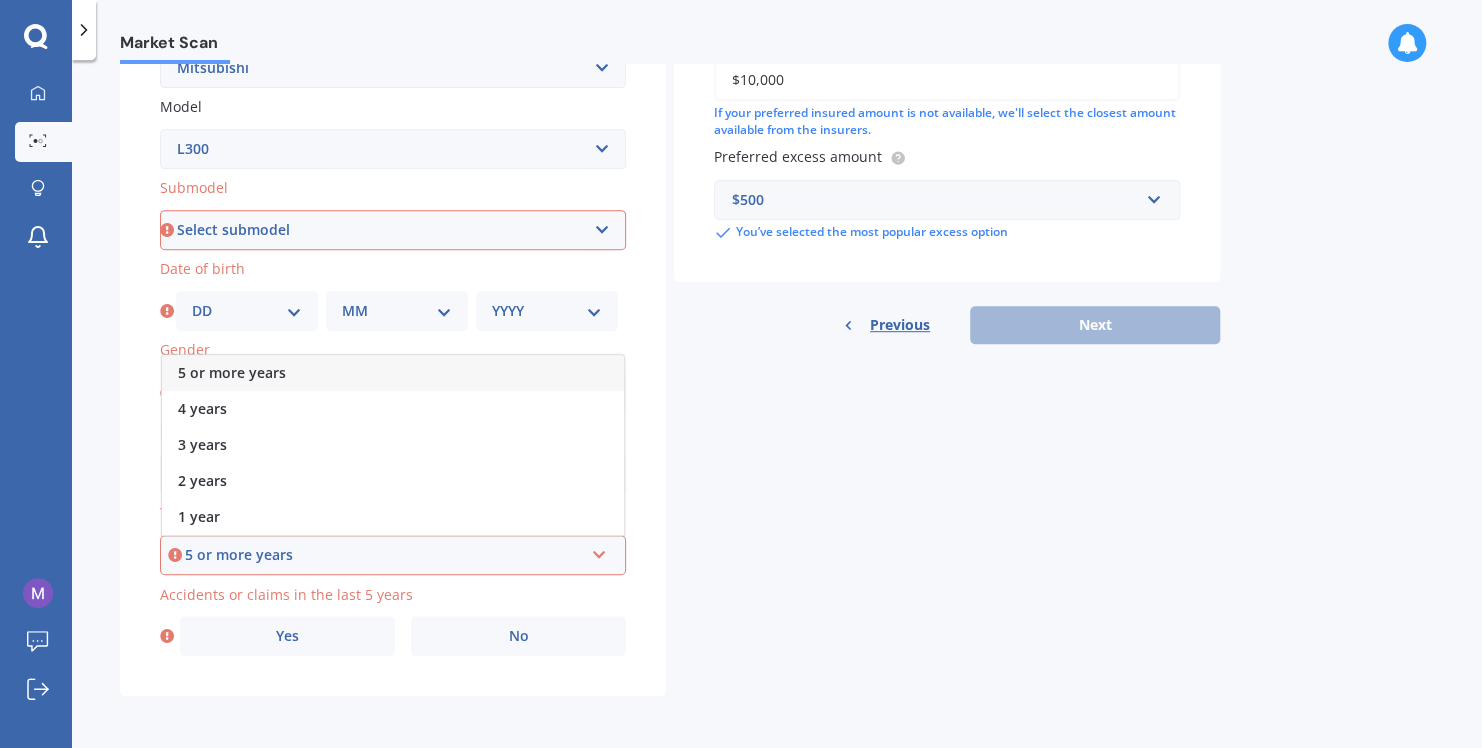 click on "5 or more years" at bounding box center [232, 372] 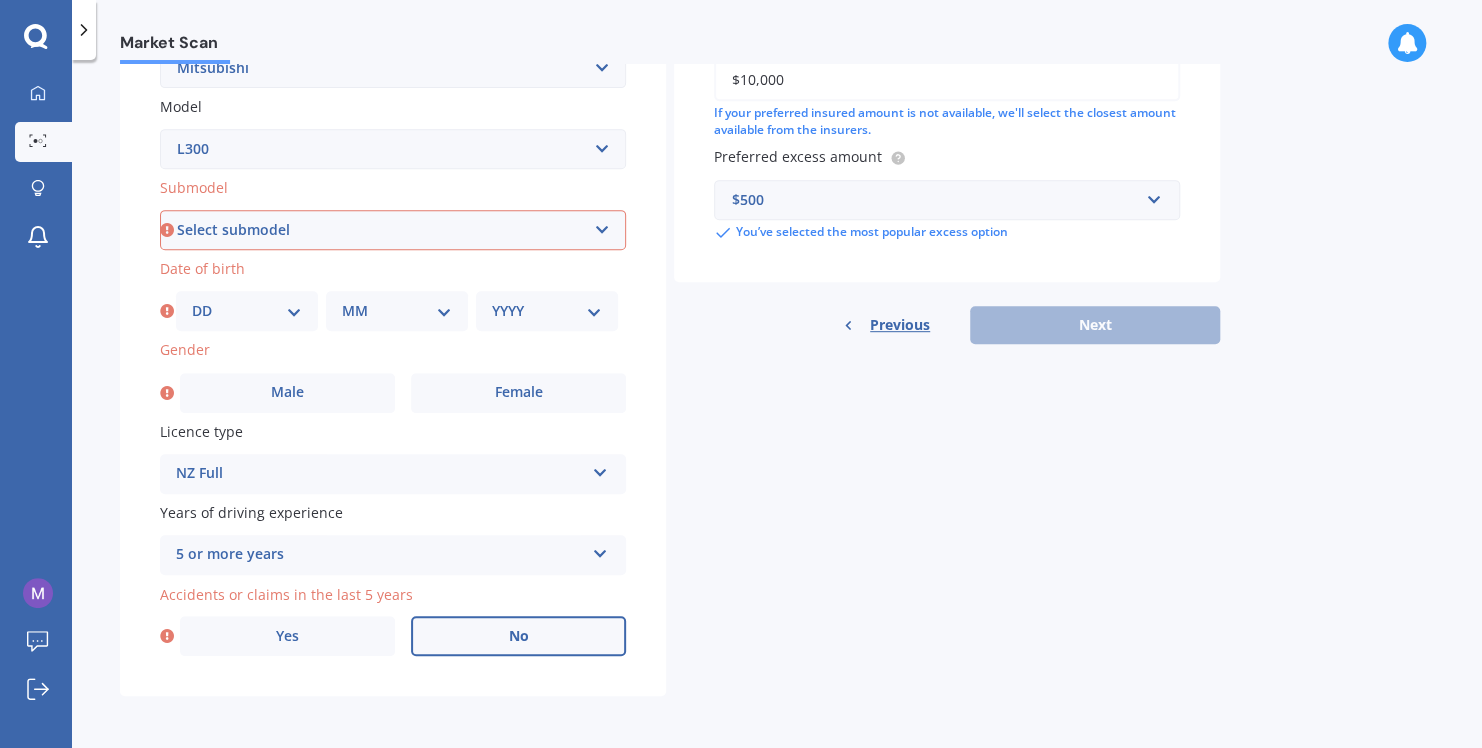 click on "No" at bounding box center (519, 636) 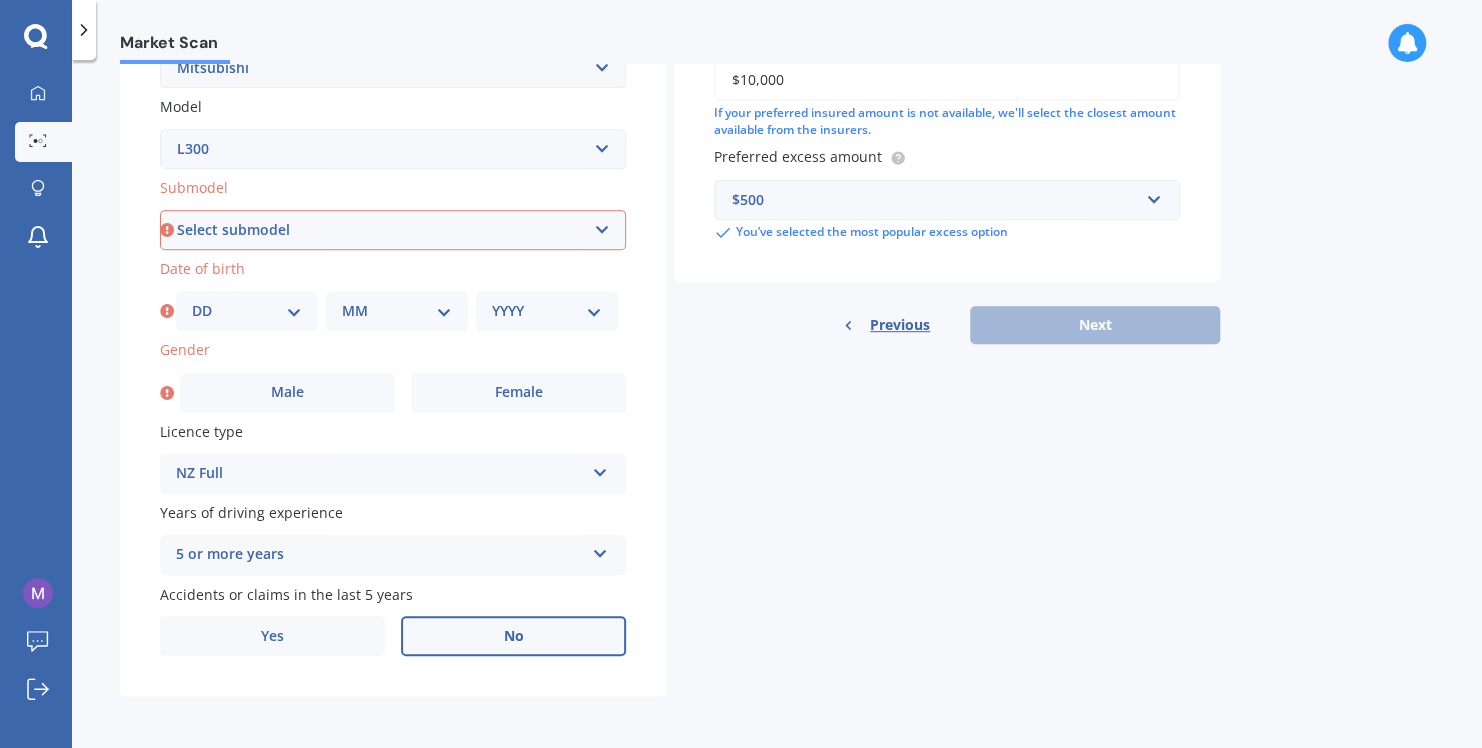 click on "Previous Next" at bounding box center [947, 325] 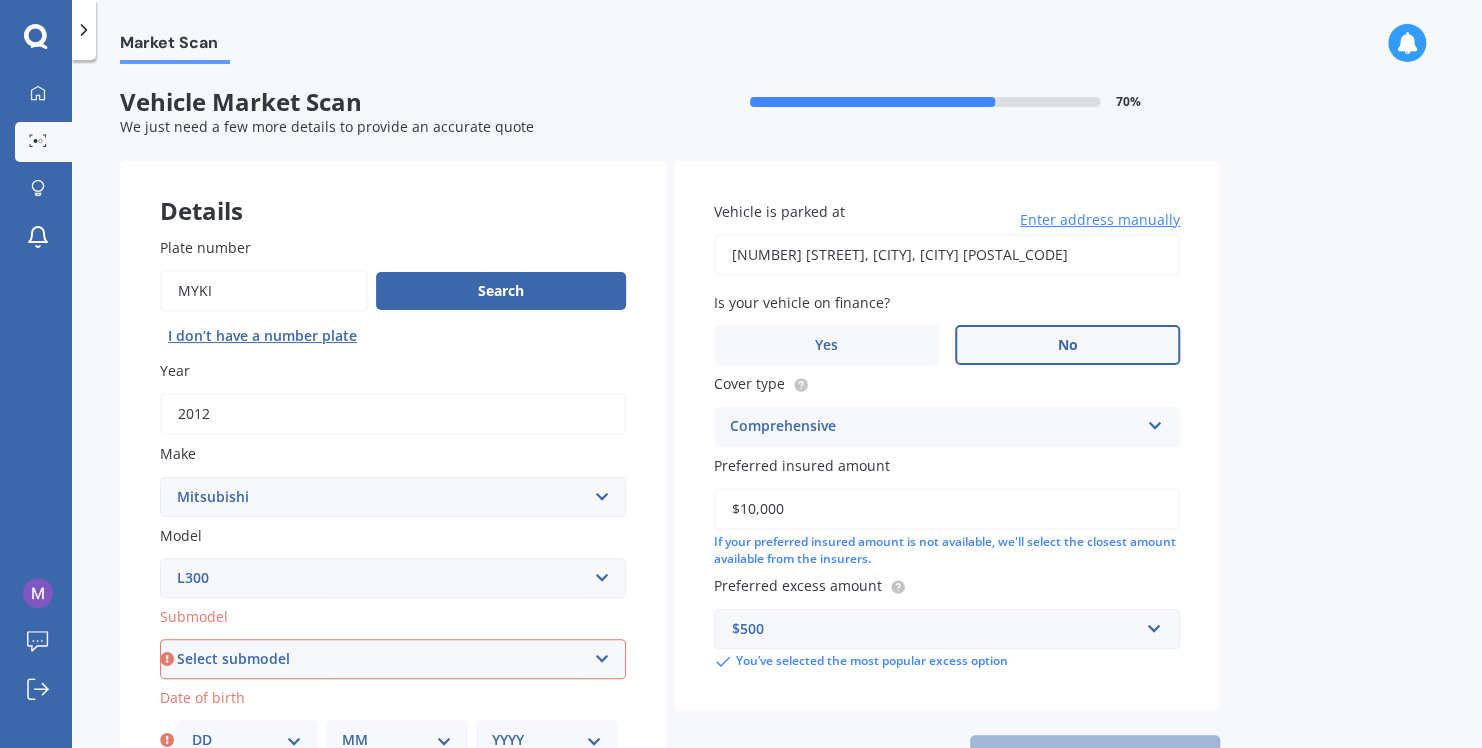 scroll, scrollTop: 429, scrollLeft: 0, axis: vertical 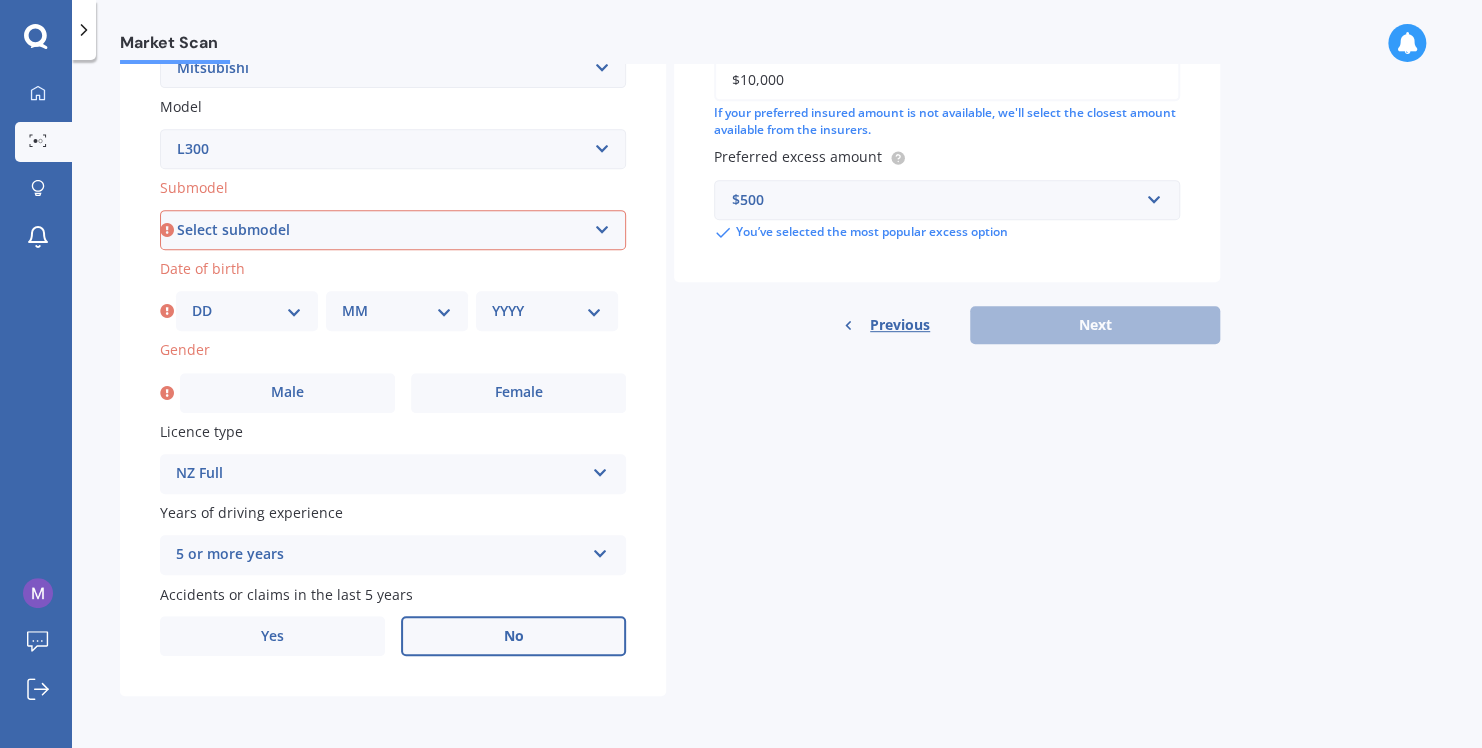 click on "DD 01 02 03 04 05 06 07 08 09 10 11 12 13 14 15 16 17 18 19 20 21 22 23 24 25 26 27 28 29 30 31" at bounding box center (247, 311) 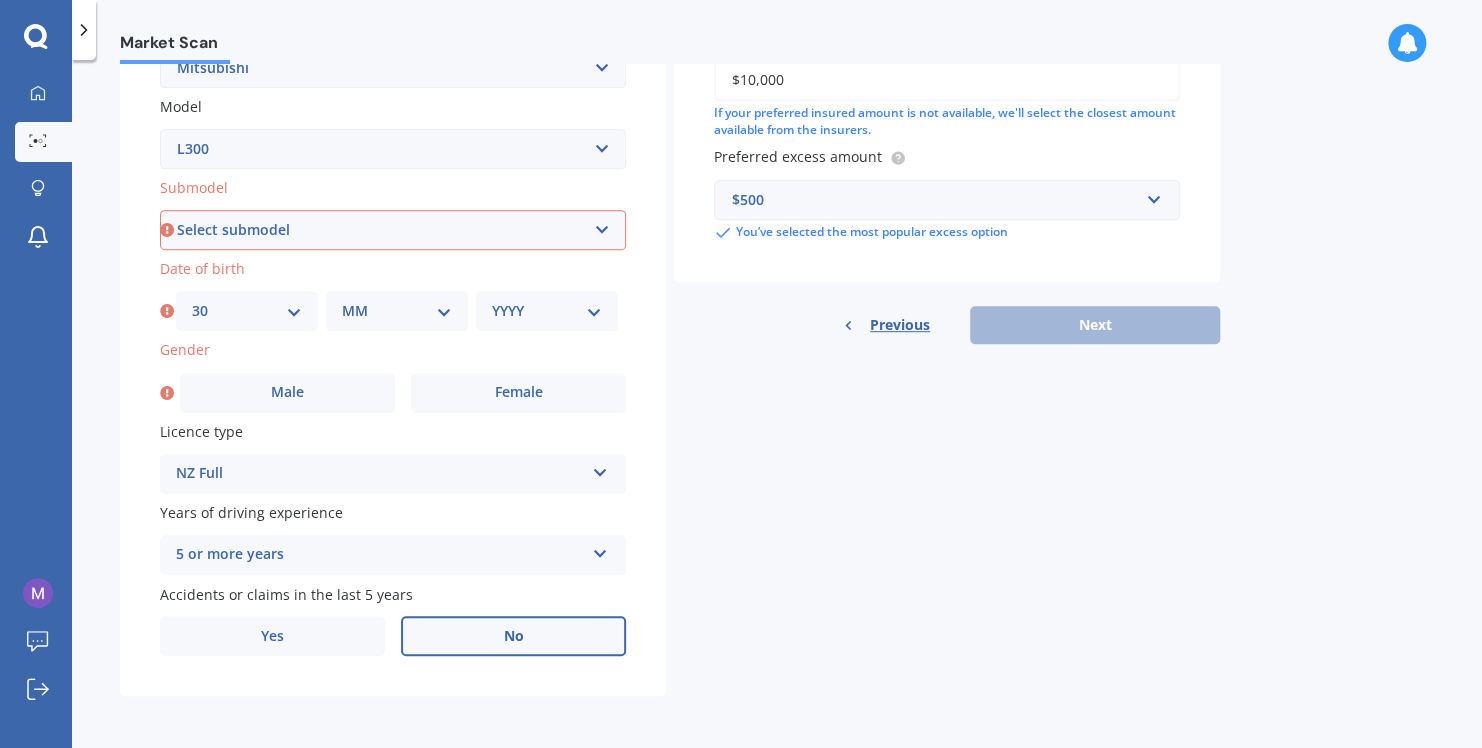 click on "DD 01 02 03 04 05 06 07 08 09 10 11 12 13 14 15 16 17 18 19 20 21 22 23 24 25 26 27 28 29 30 31" at bounding box center [247, 311] 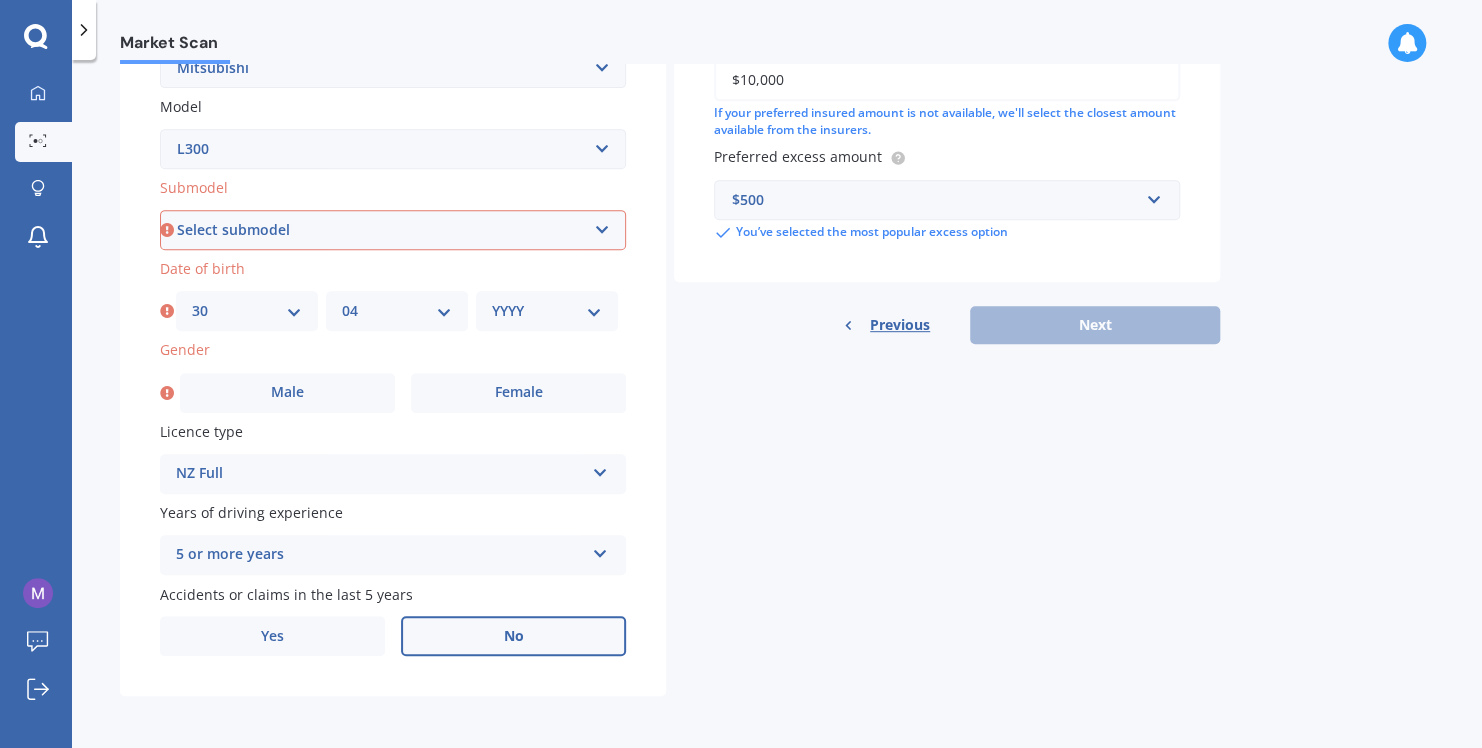click on "MM 01 02 03 04 05 06 07 08 09 10 11 12" at bounding box center [397, 311] 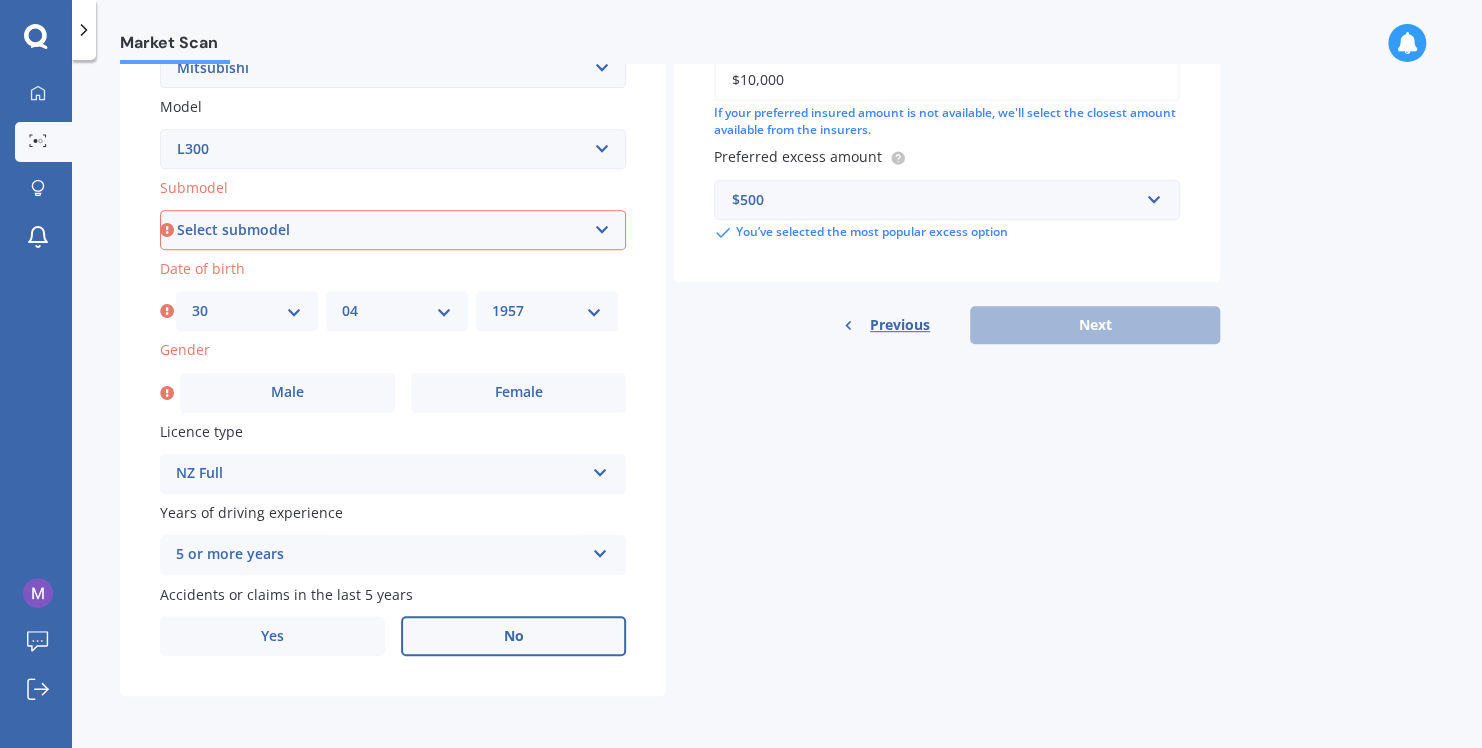 click on "YYYY 2025 2024 2023 2022 2021 2020 2019 2018 2017 2016 2015 2014 2013 2012 2011 2010 2009 2008 2007 2006 2005 2004 2003 2002 2001 2000 1999 1998 1997 1996 1995 1994 1993 1992 1991 1990 1989 1988 1987 1986 1985 1984 1983 1982 1981 1980 1979 1978 1977 1976 1975 1974 1973 1972 1971 1970 1969 1968 1967 1966 1965 1964 1963 1962 1961 1960 1959 1958 1957 1956 1955 1954 1953 1952 1951 1950 1949 1948 1947 1946 1945 1944 1943 1942 1941 1940 1939 1938 1937 1936 1935 1934 1933 1932 1931 1930 1929 1928 1927 1926" at bounding box center [547, 311] 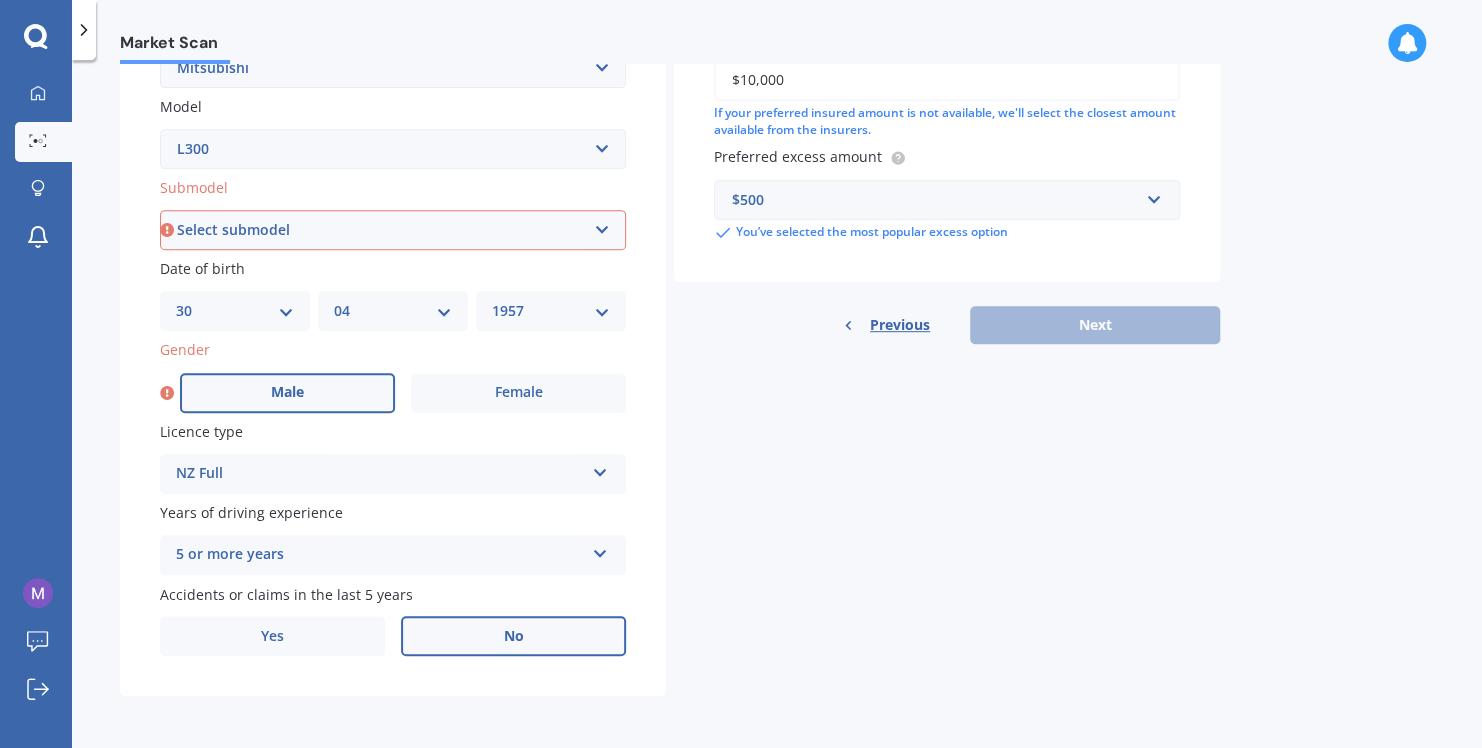 click on "Male" at bounding box center [287, 392] 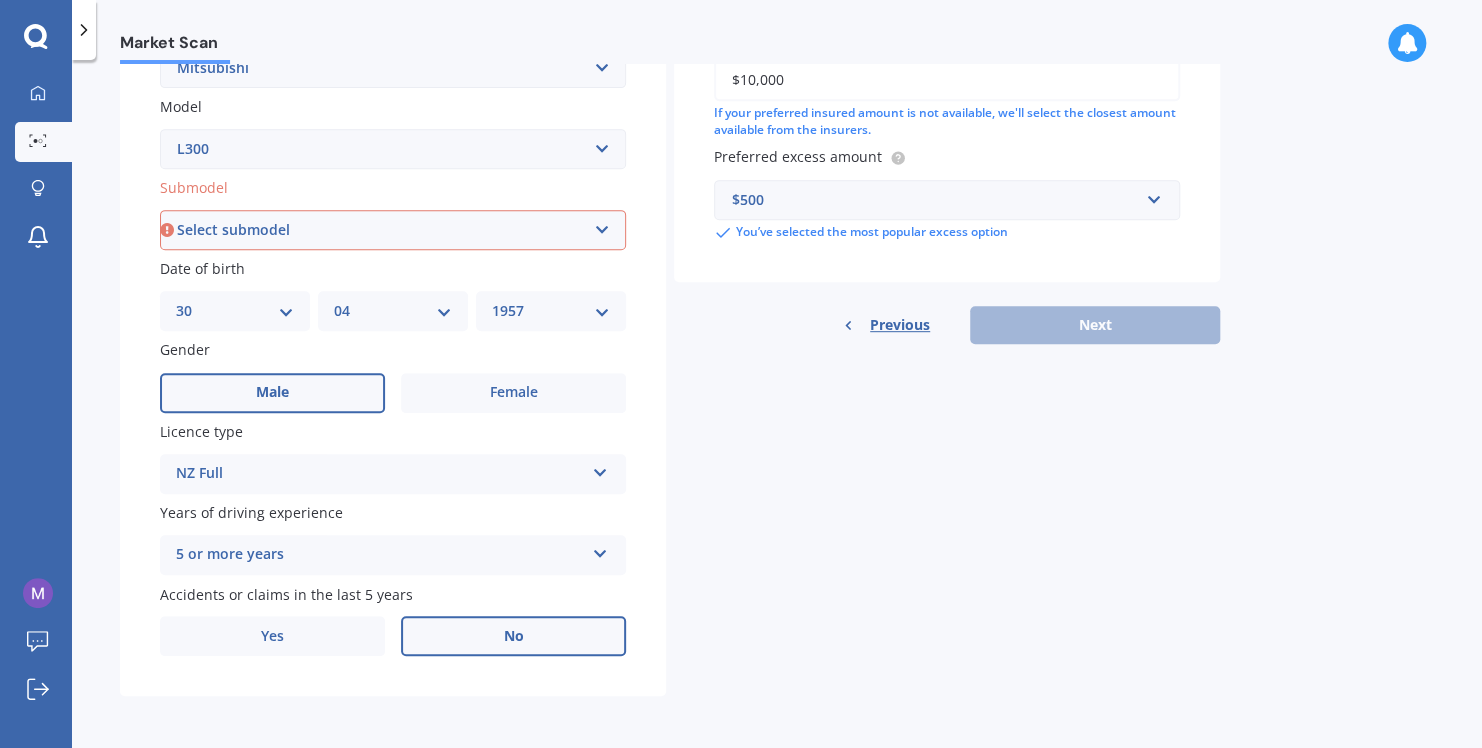 click on "Select submodel (All) 2.5D SWD 4DR MAN" at bounding box center (393, 230) 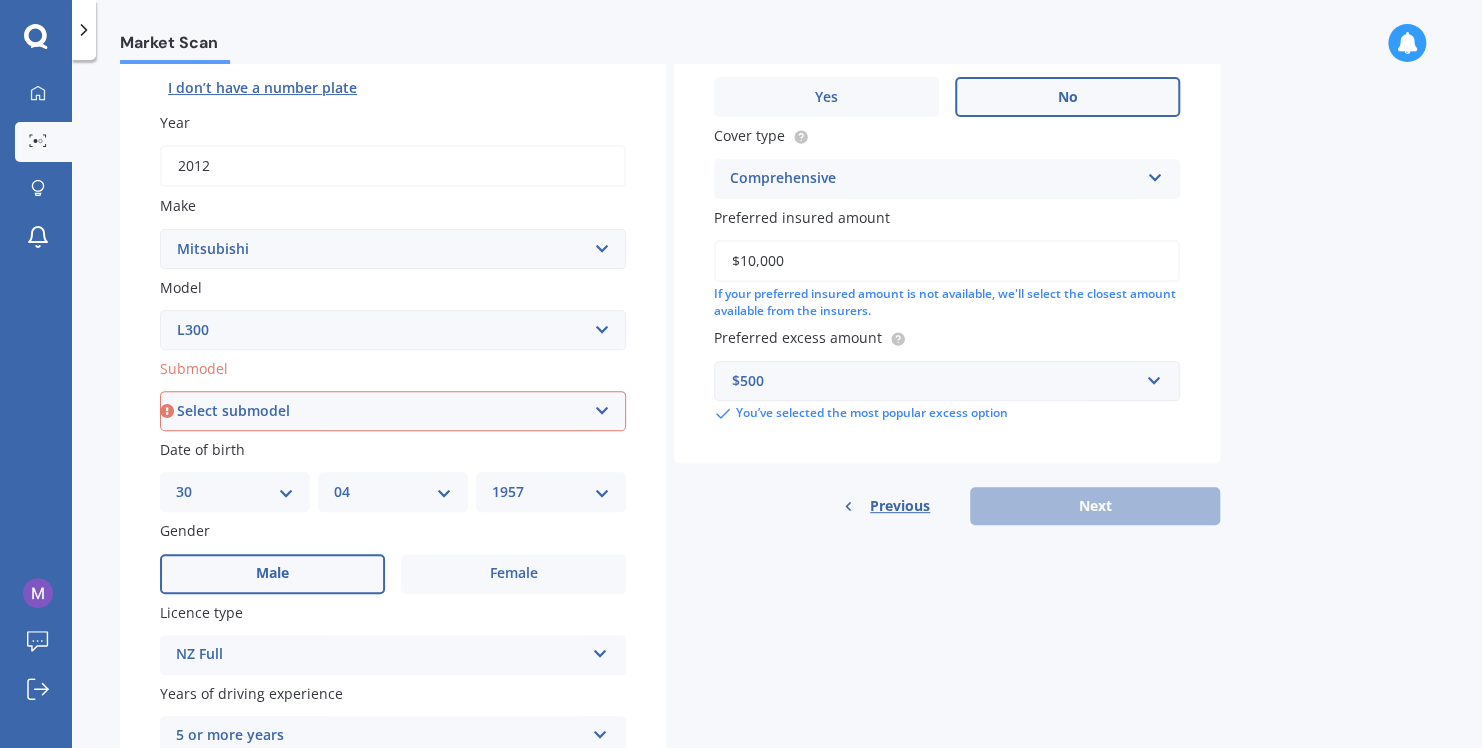 scroll, scrollTop: 329, scrollLeft: 0, axis: vertical 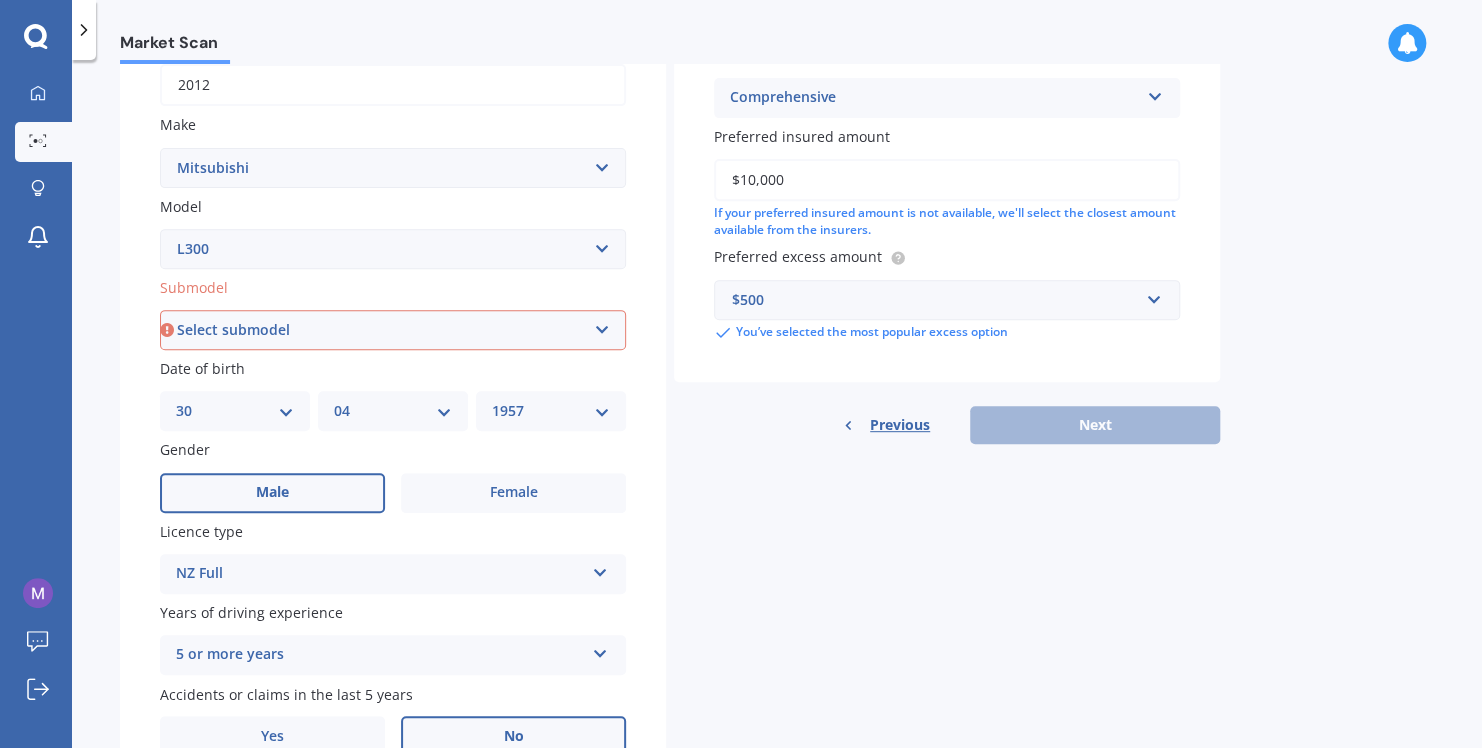 click on "Select submodel (All) 2.5D SWD 4DR MAN" at bounding box center (393, 330) 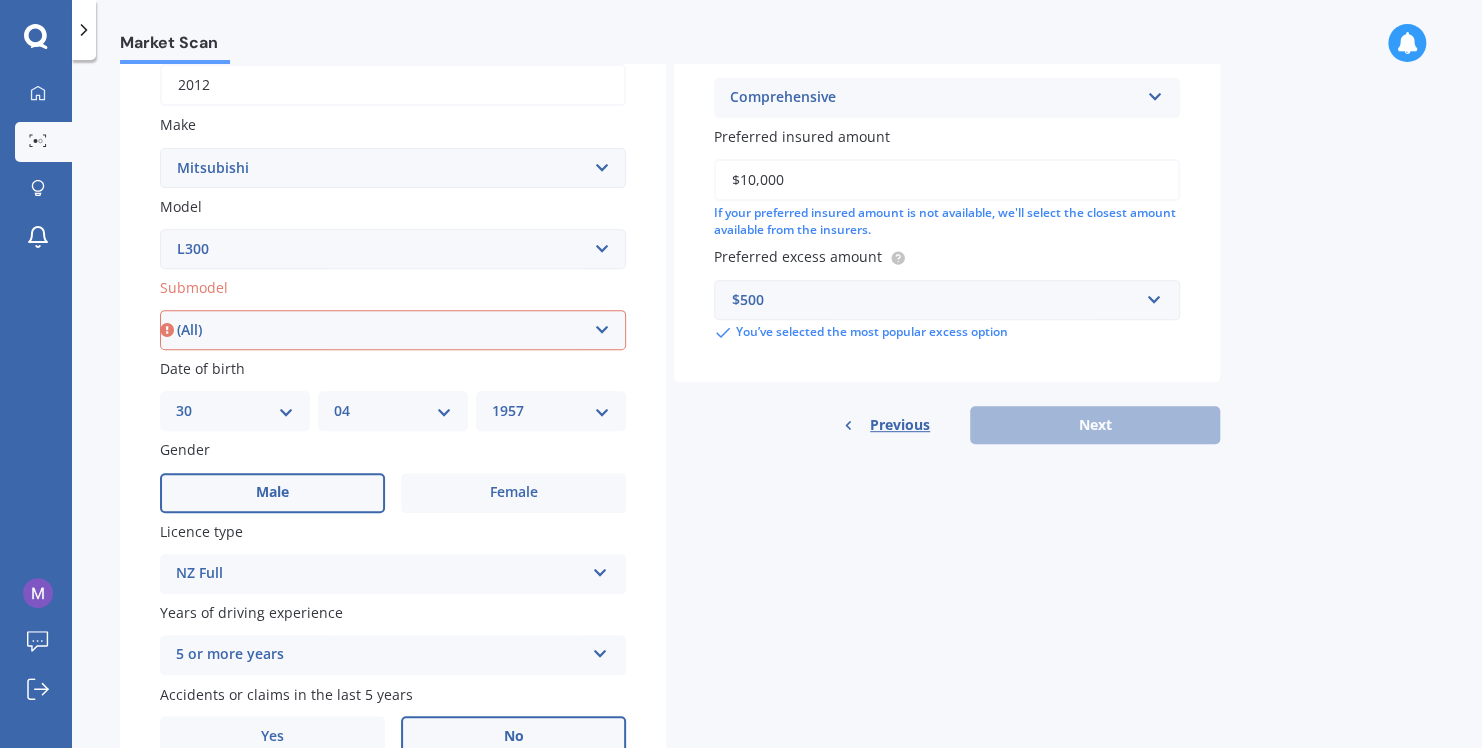 click on "Select submodel (All) 2.5D SWD 4DR MAN" at bounding box center (393, 330) 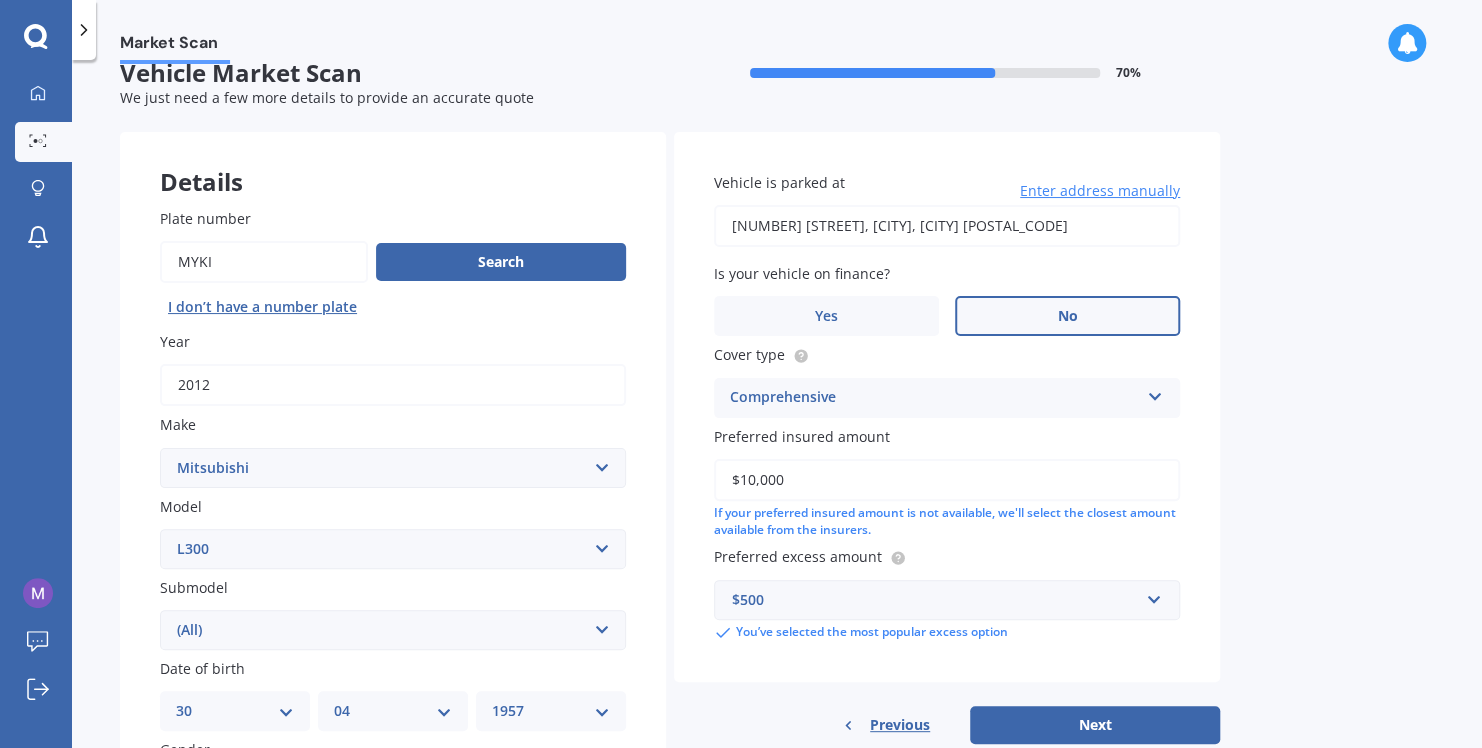 scroll, scrollTop: 429, scrollLeft: 0, axis: vertical 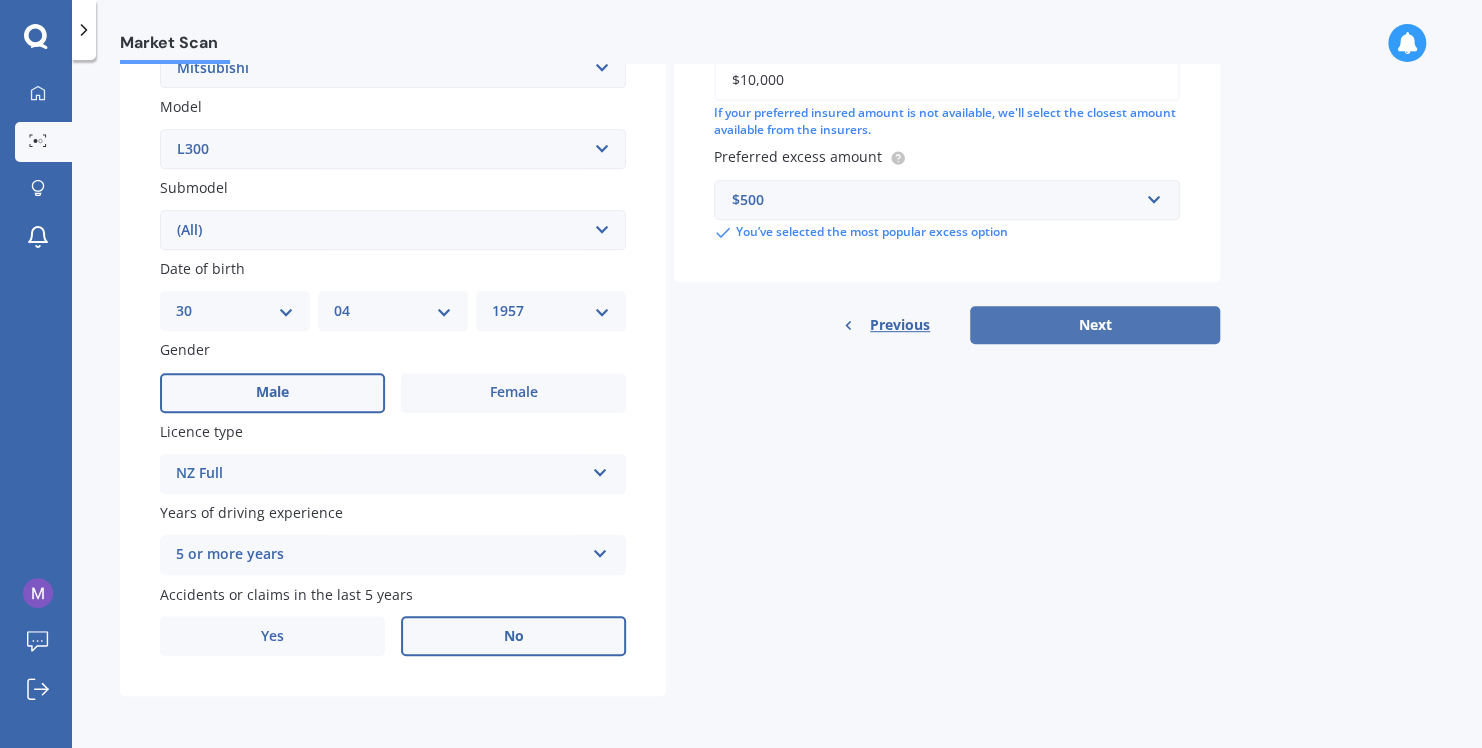 click on "Next" at bounding box center [1095, 325] 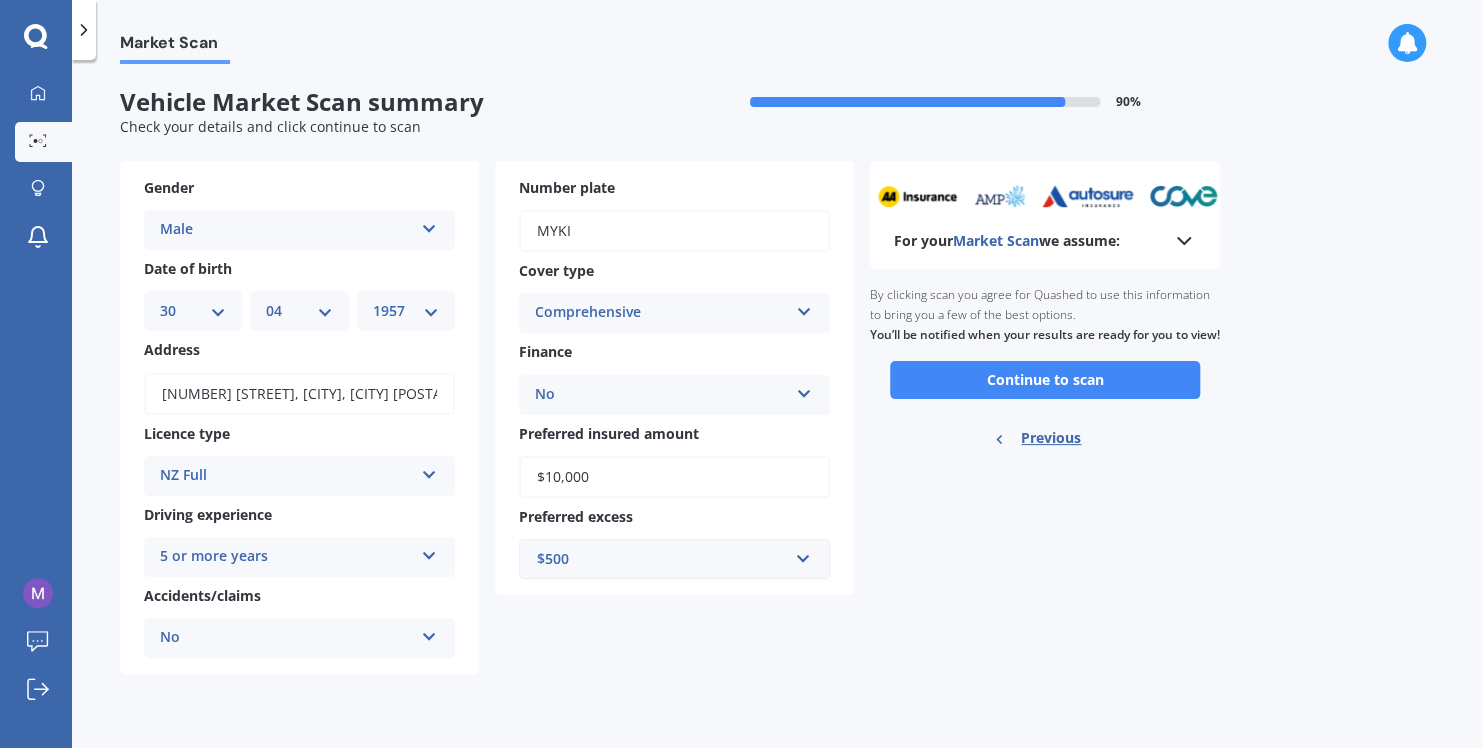 scroll, scrollTop: 0, scrollLeft: 0, axis: both 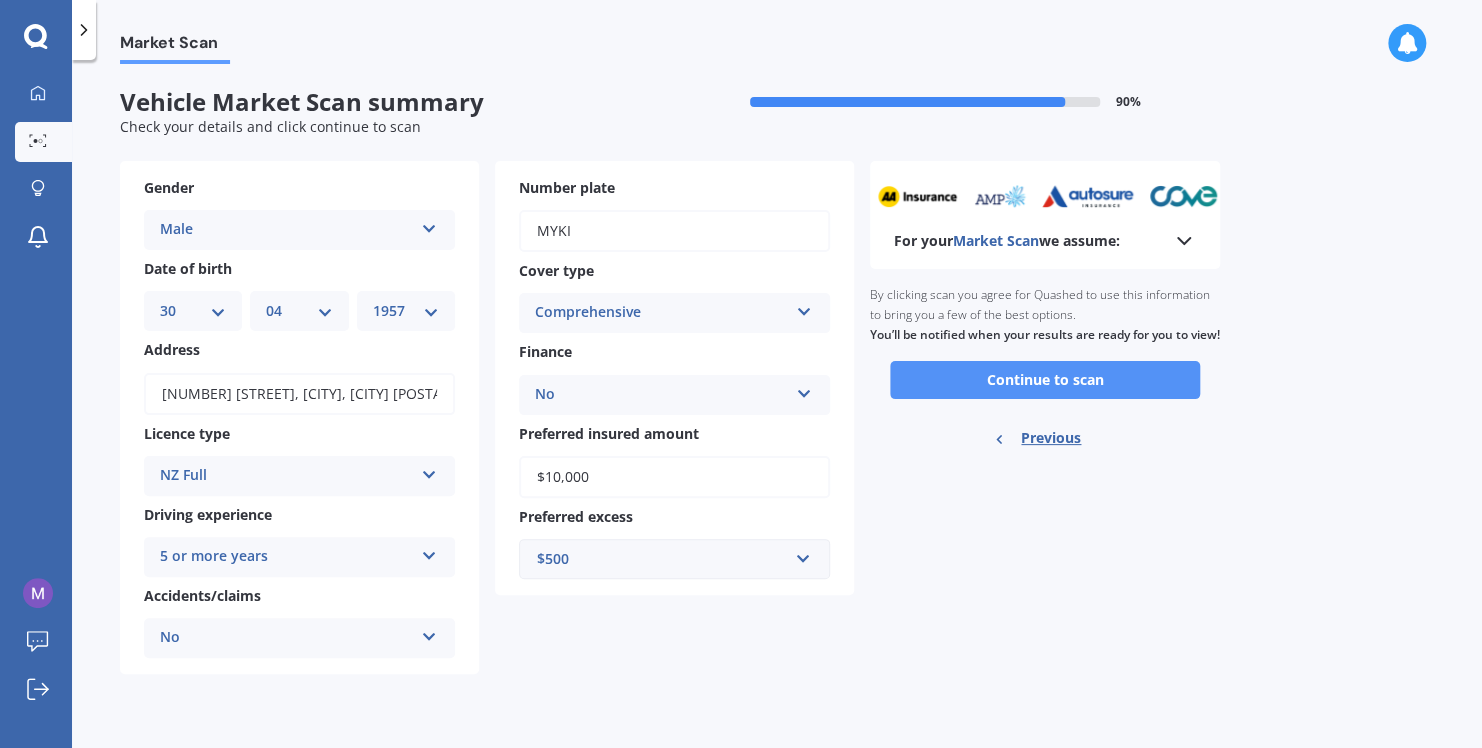 click on "Continue to scan" at bounding box center [1045, 380] 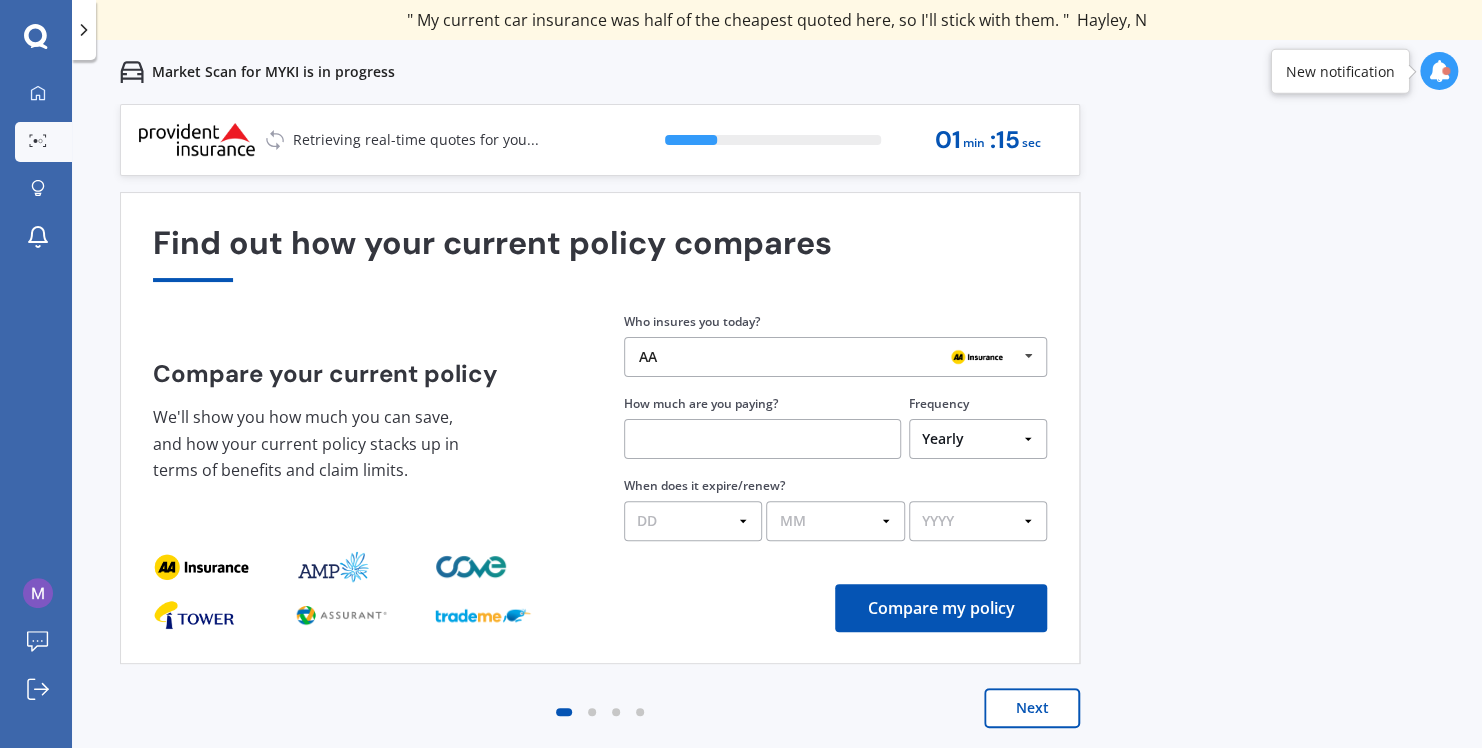 click at bounding box center [762, 439] 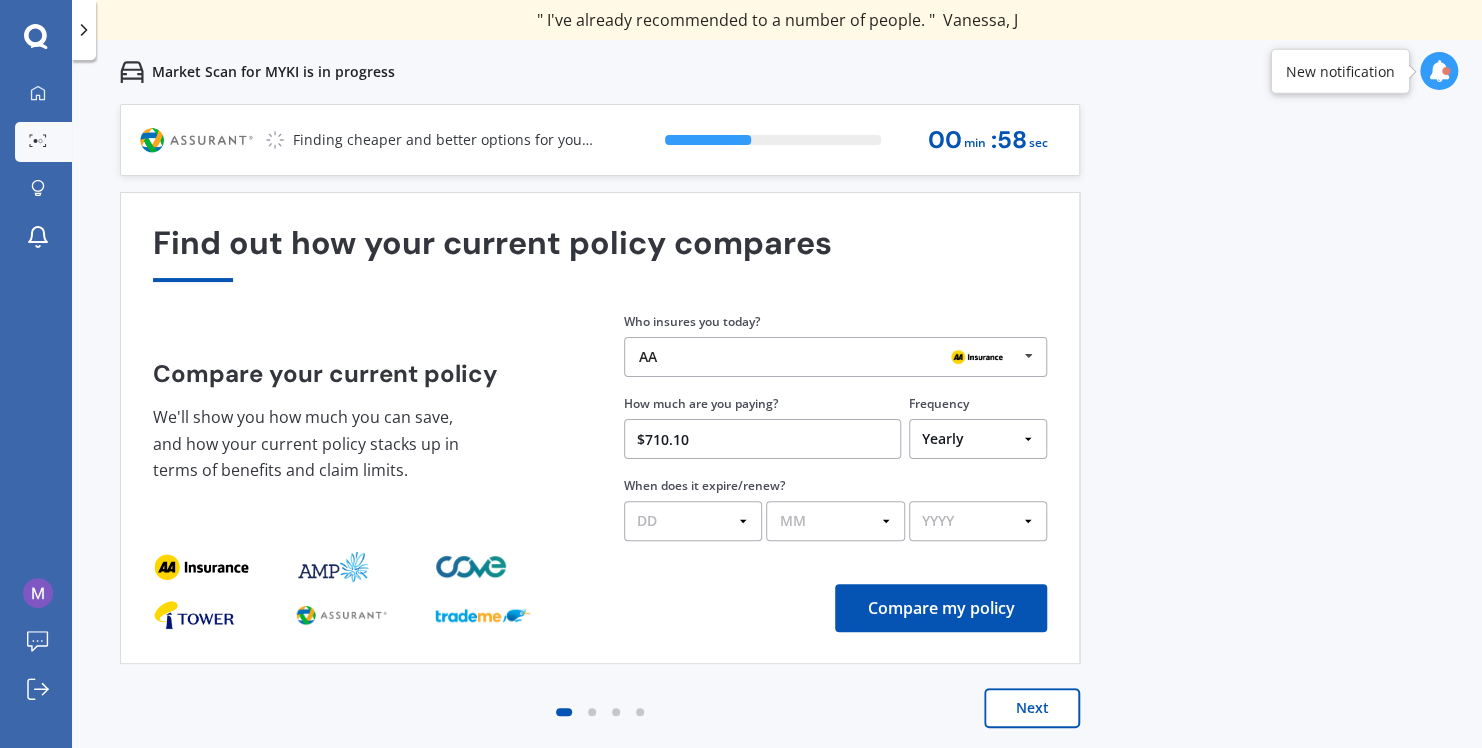 type on "$710.10" 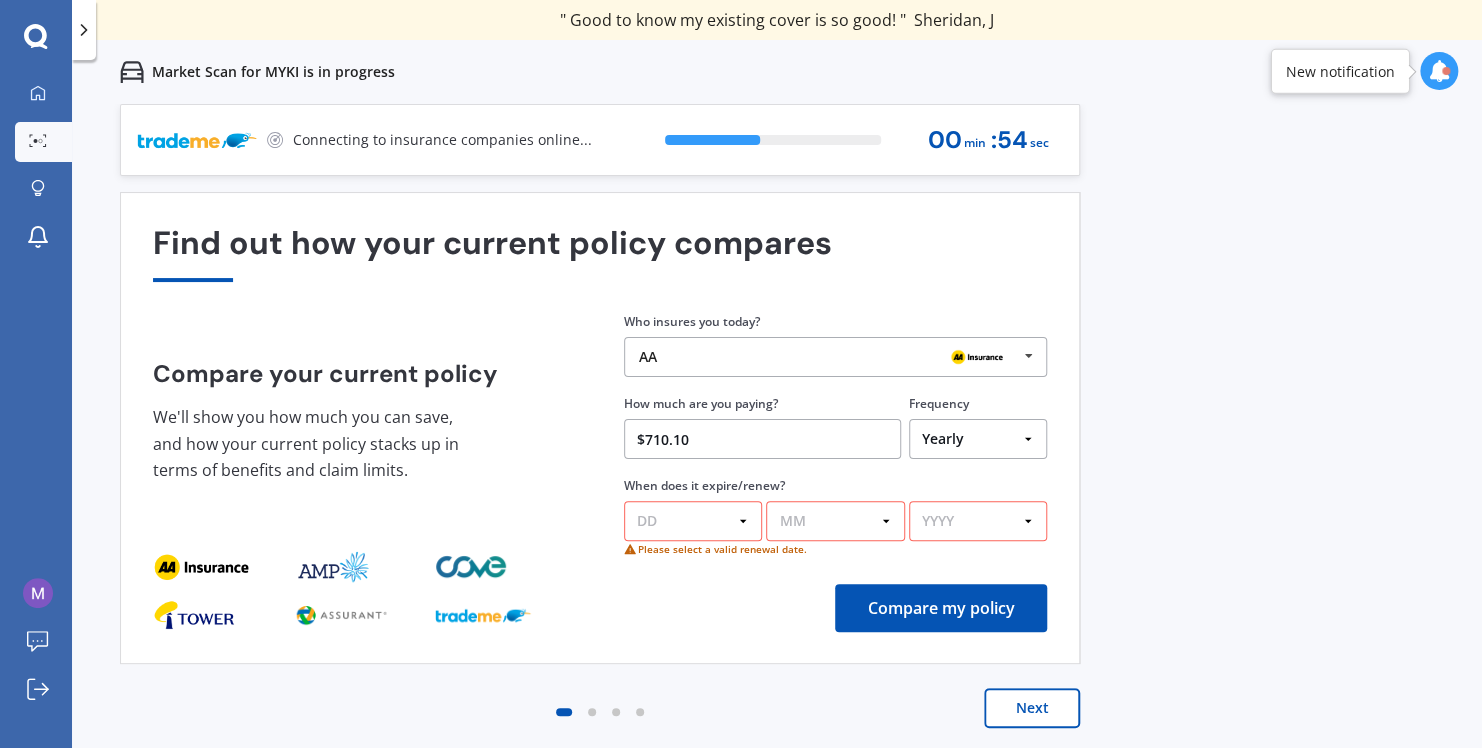 click on "DD 01 02 03 04 05 06 07 08 09 10 11 12 13 14 15 16 17 18 19 20 21 22 23 24 25 26 27 28 29 30 31" at bounding box center (693, 521) 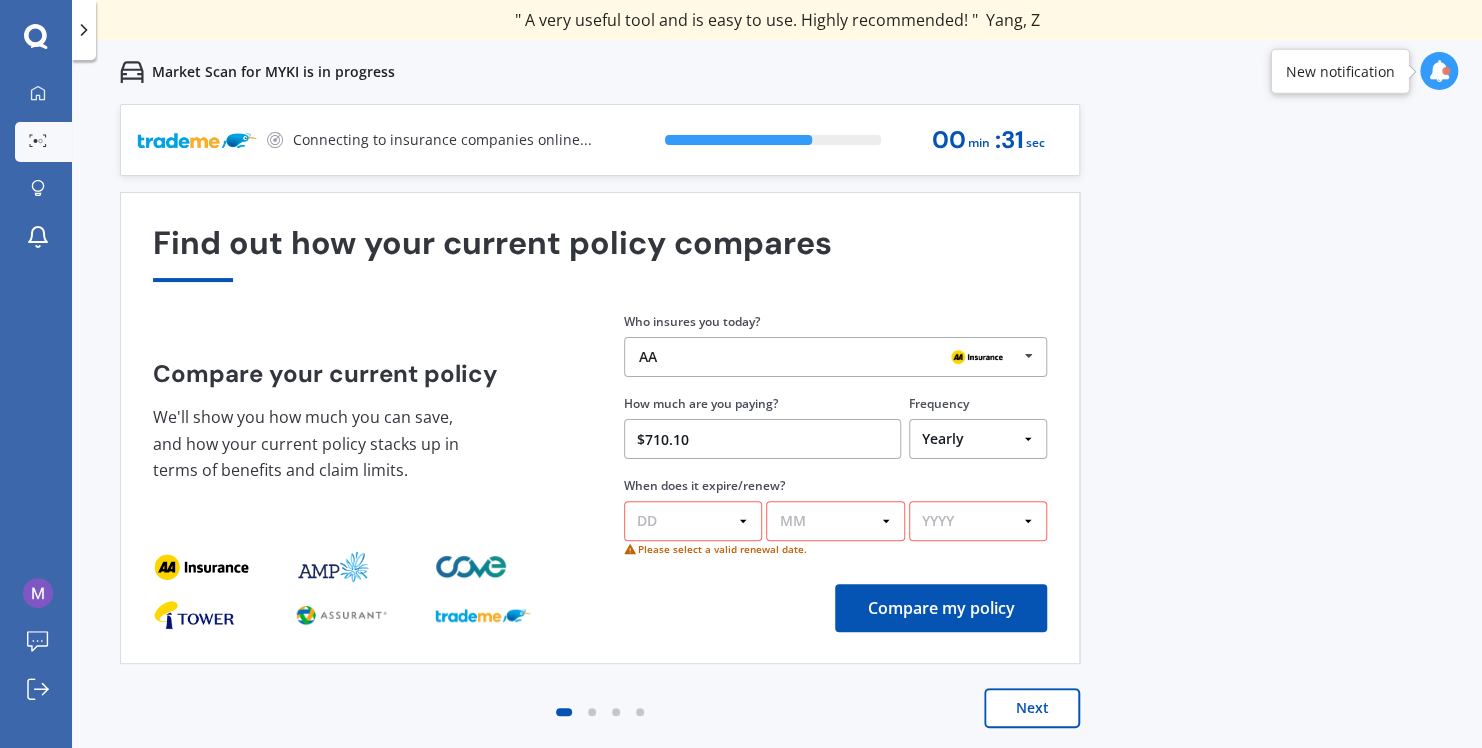 click on "DD 01 02 03 04 05 06 07 08 09 10 11 12 13 14 15 16 17 18 19 20 21 22 23 24 25 26 27 28 29 30 31" at bounding box center [693, 521] 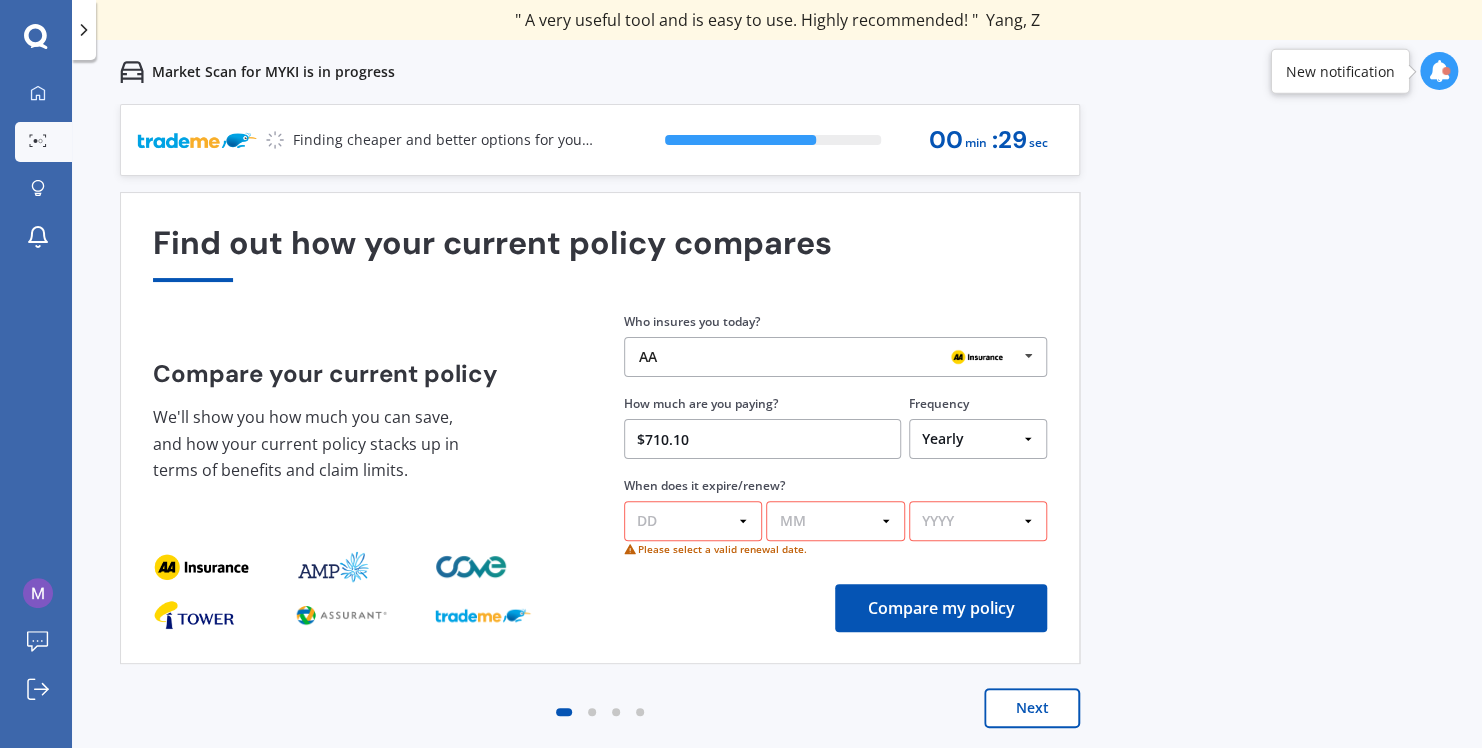 select on "26" 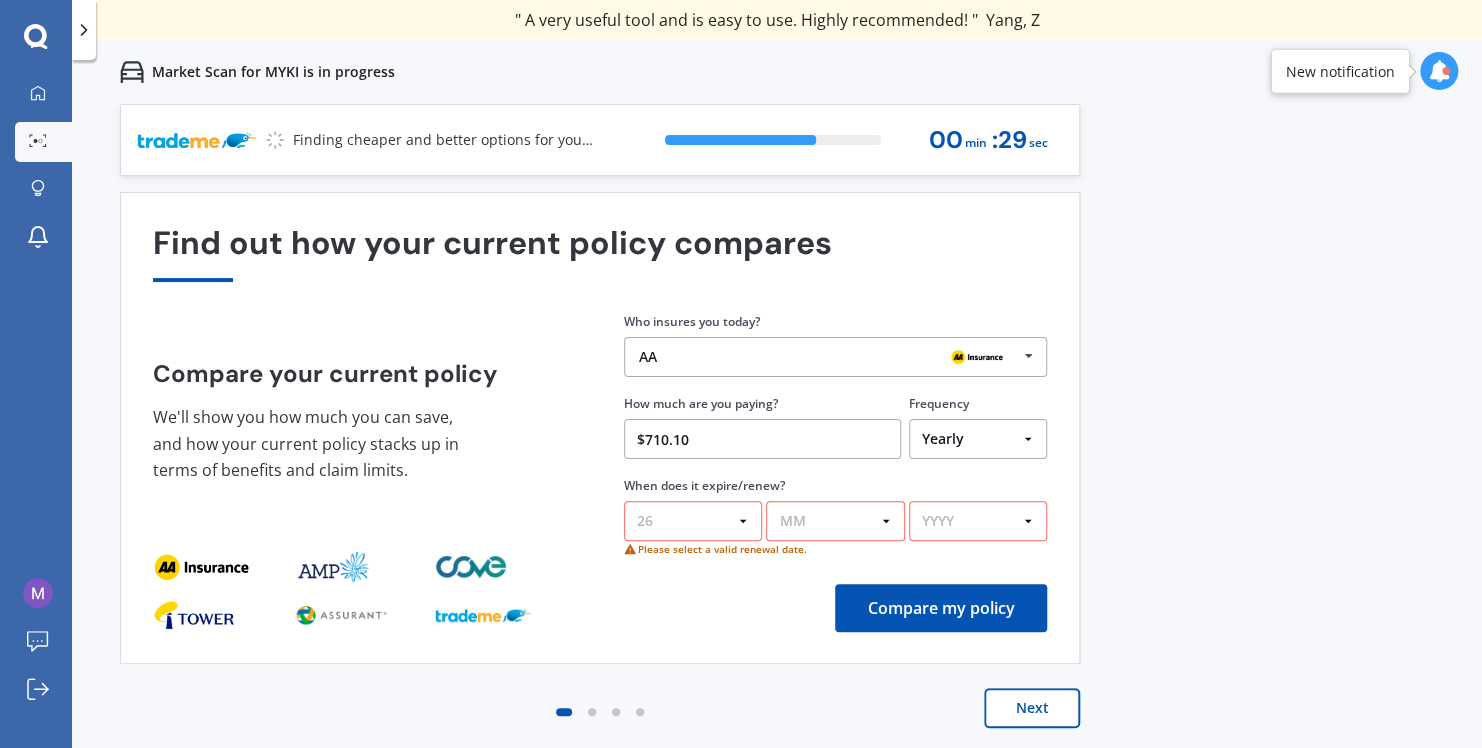 click on "DD 01 02 03 04 05 06 07 08 09 10 11 12 13 14 15 16 17 18 19 20 21 22 23 24 25 26 27 28 29 30 31" at bounding box center (693, 521) 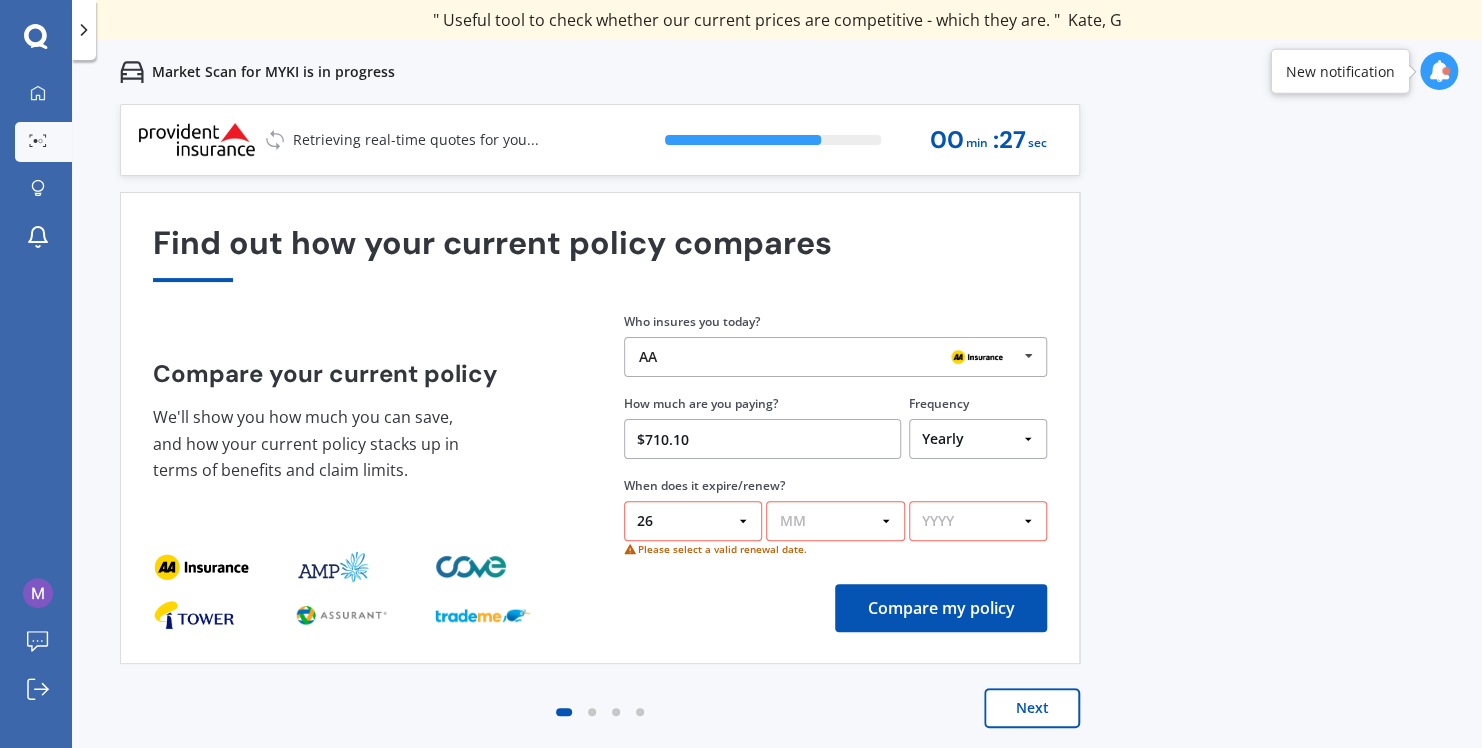 click on "MM 01 02 03 04 05 06 07 08 09 10 11 12" at bounding box center [835, 521] 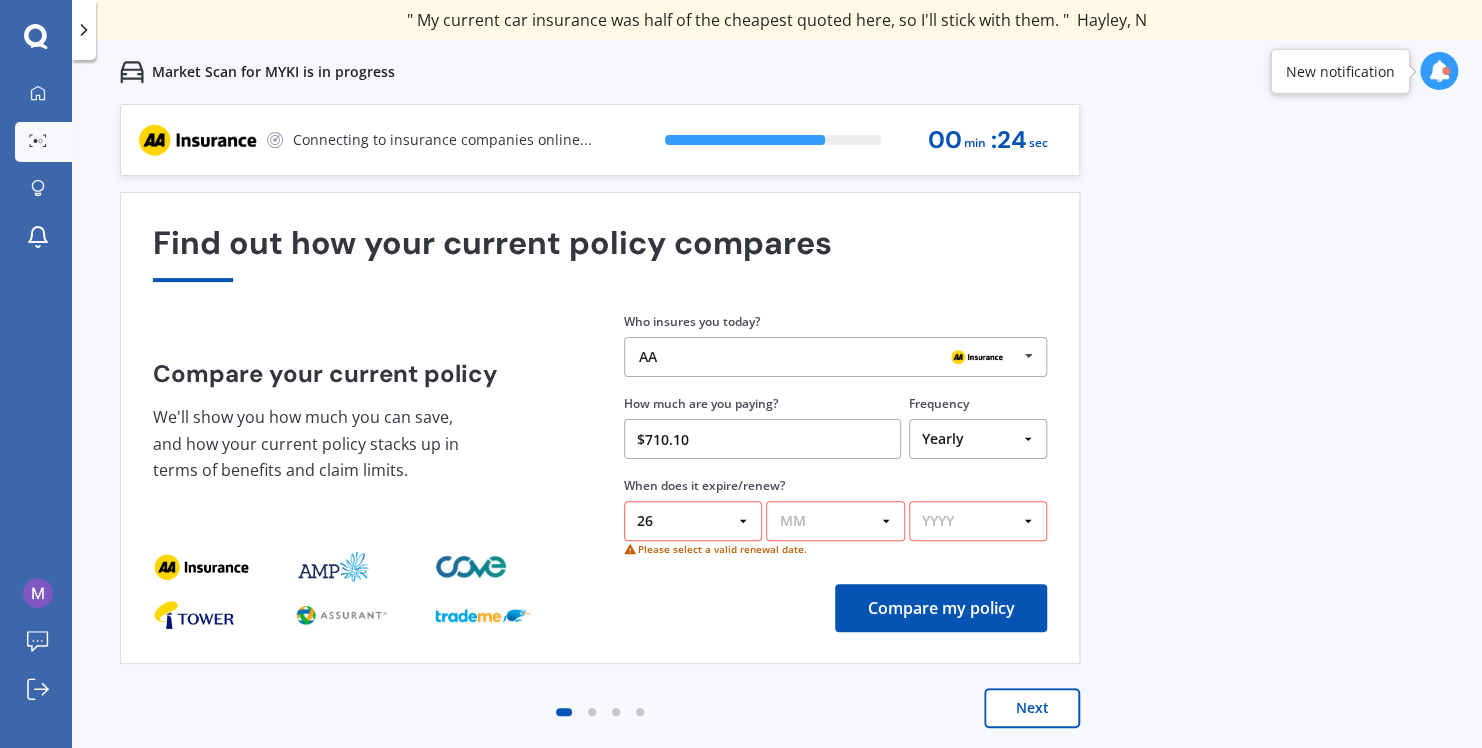 select on "09" 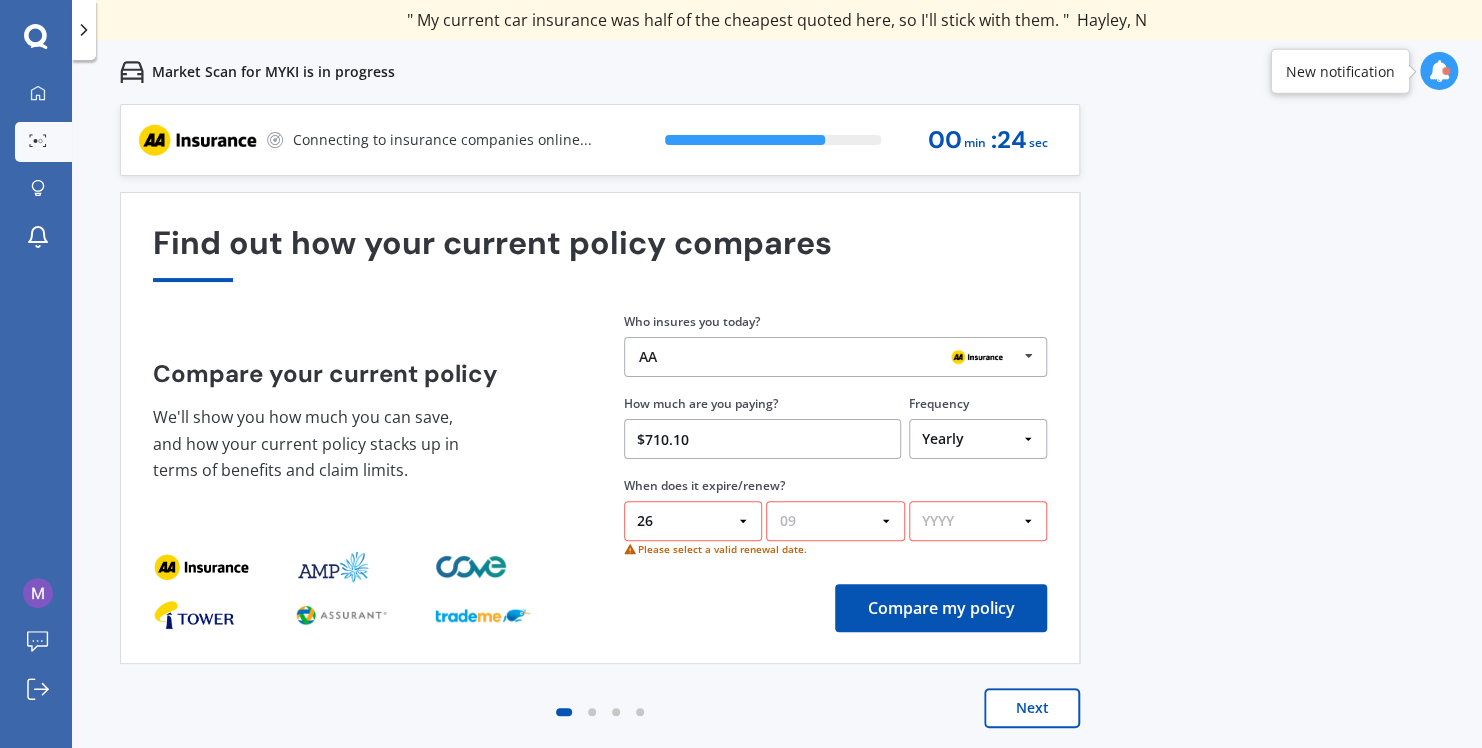 click on "MM 01 02 03 04 05 06 07 08 09 10 11 12" at bounding box center [835, 521] 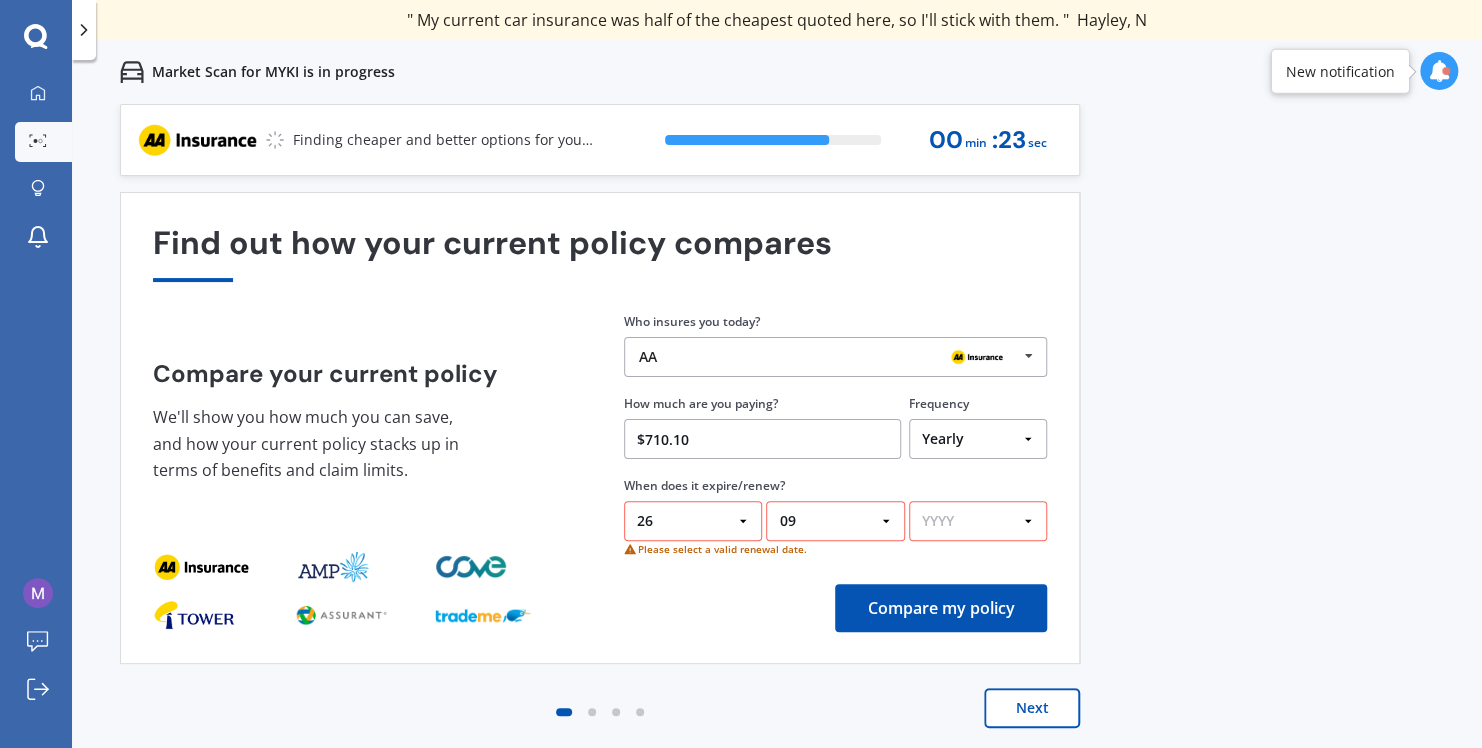 click on "YYYY 2026 2025 2024" at bounding box center [978, 521] 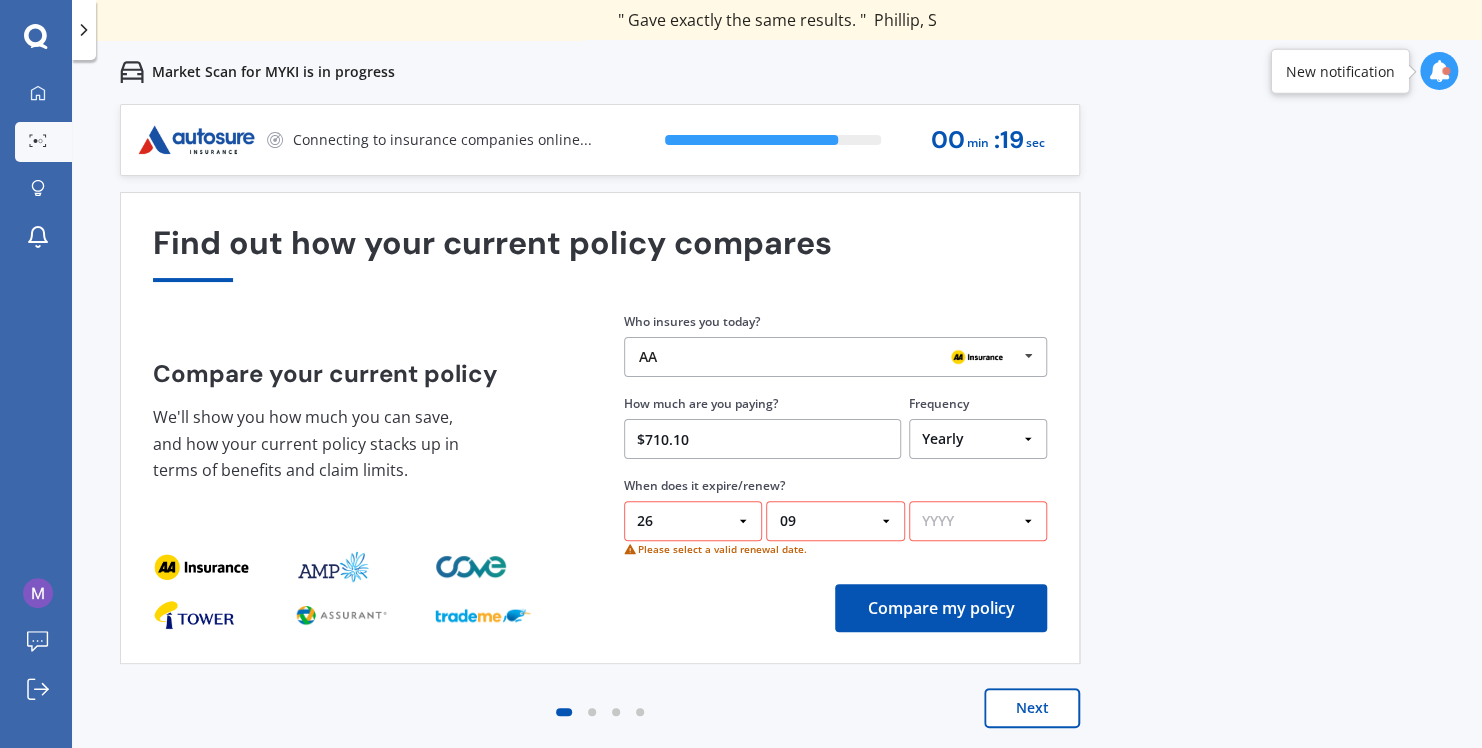 select on "2025" 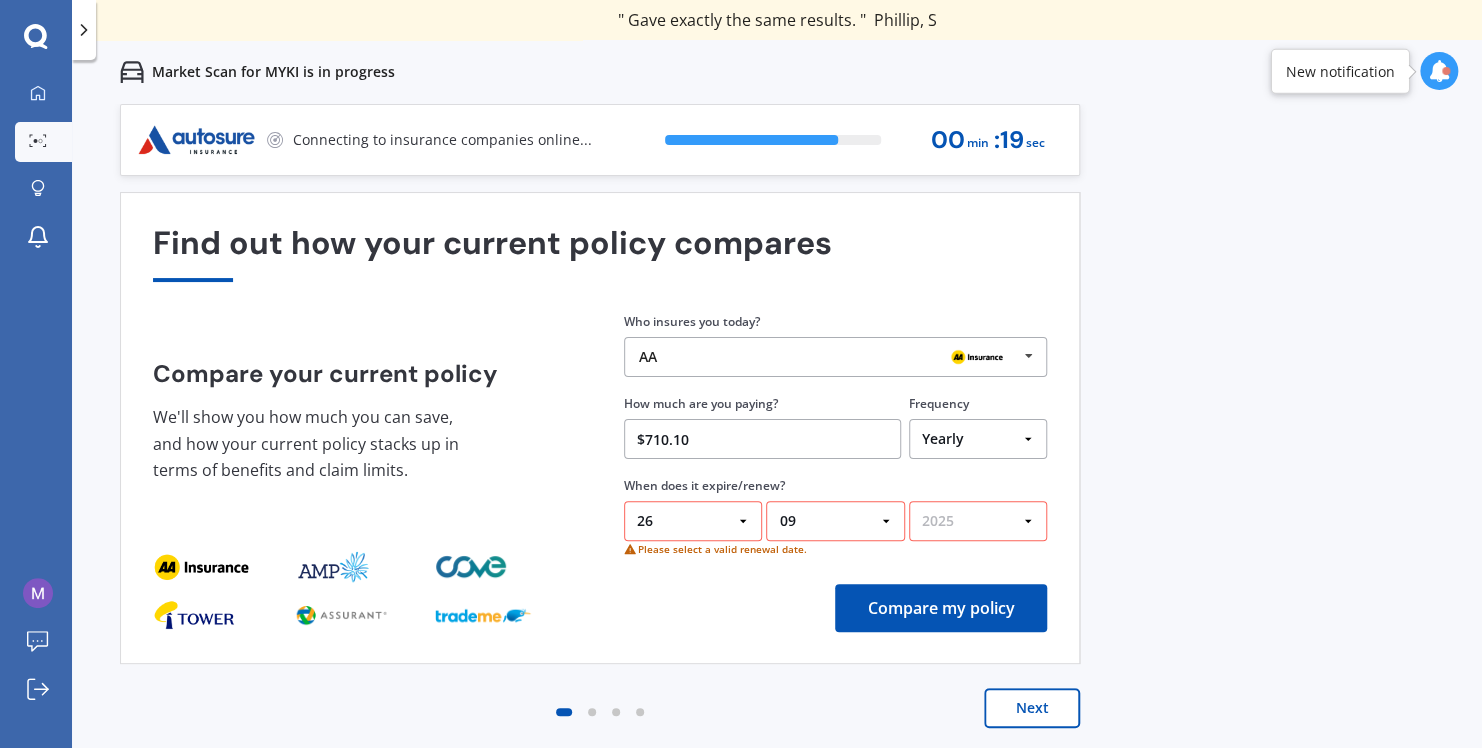 click on "YYYY 2026 2025 2024" at bounding box center [978, 521] 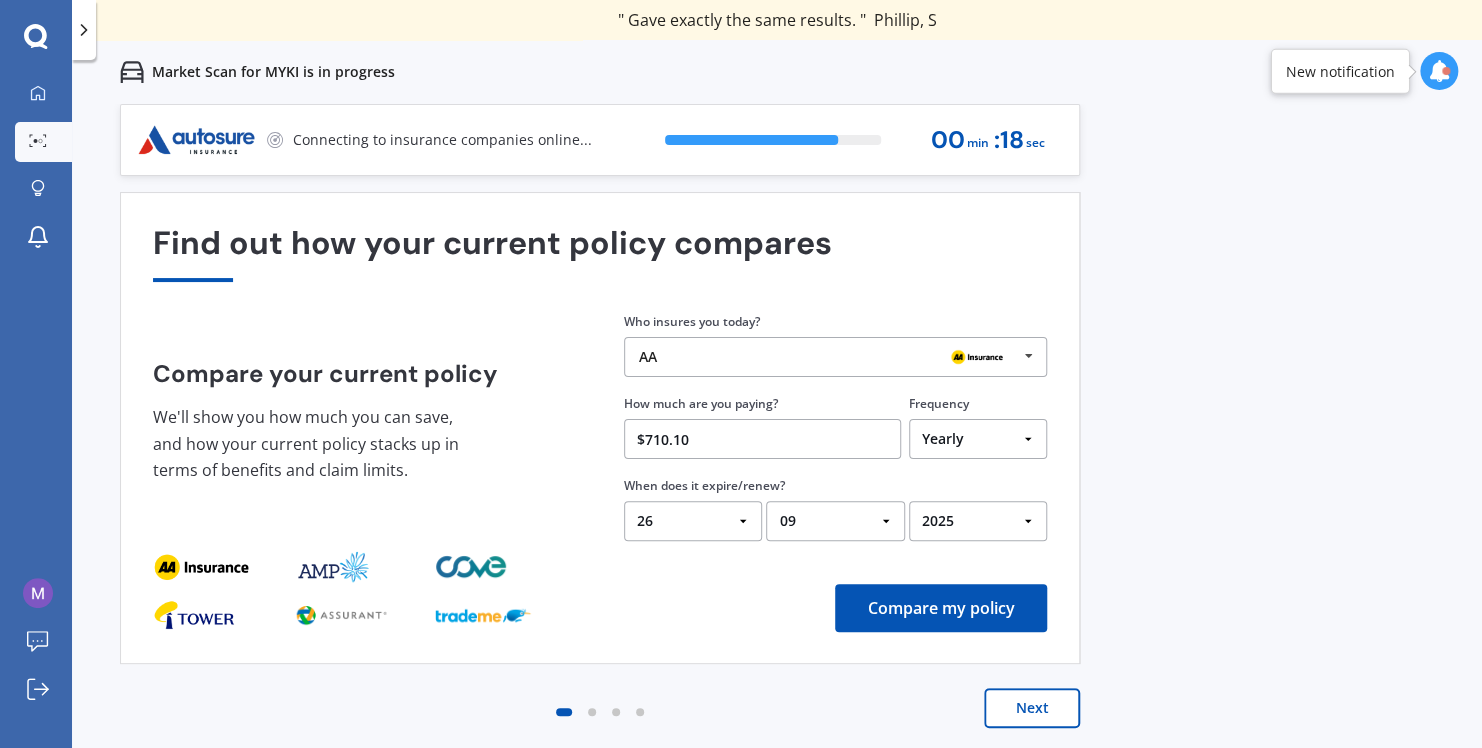 click on "Compare my policy" at bounding box center (941, 608) 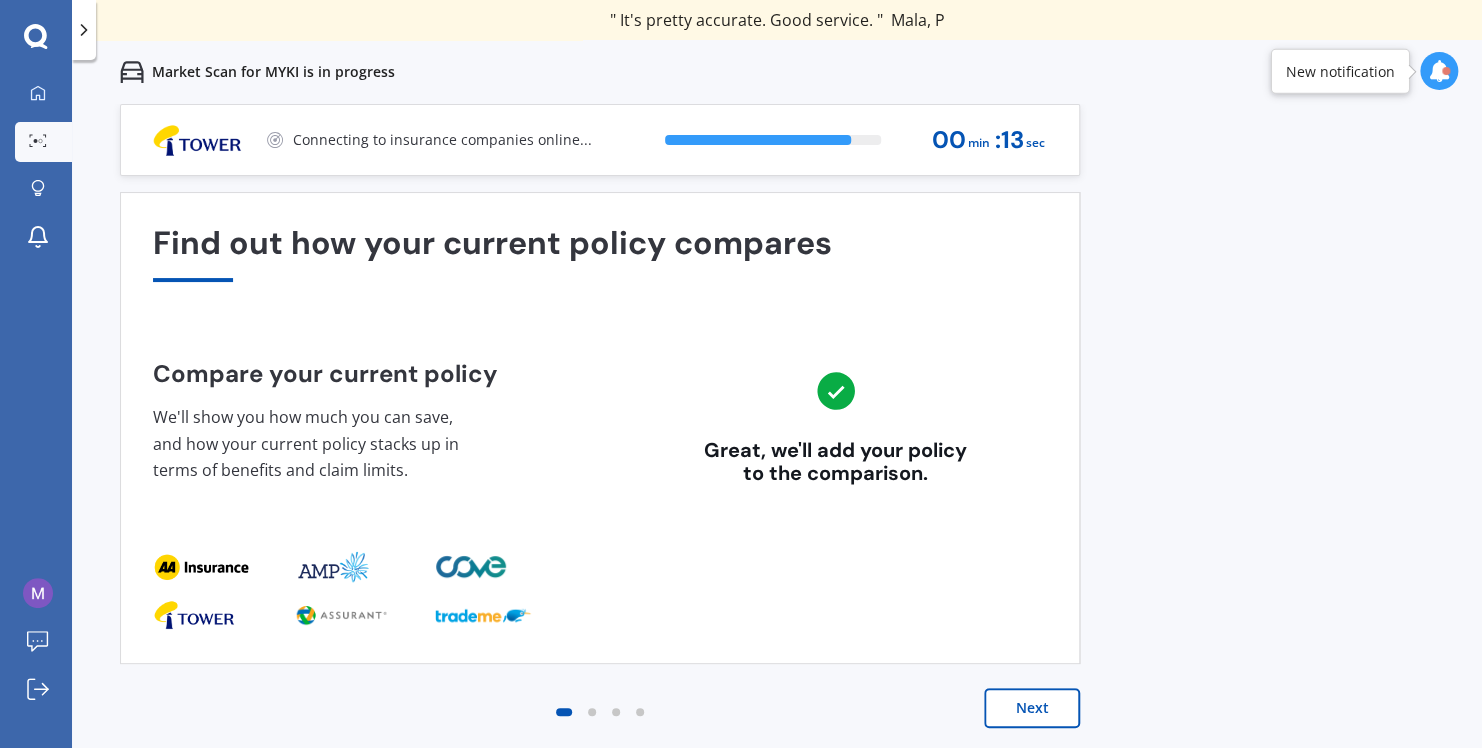 click on "Next" at bounding box center (1032, 708) 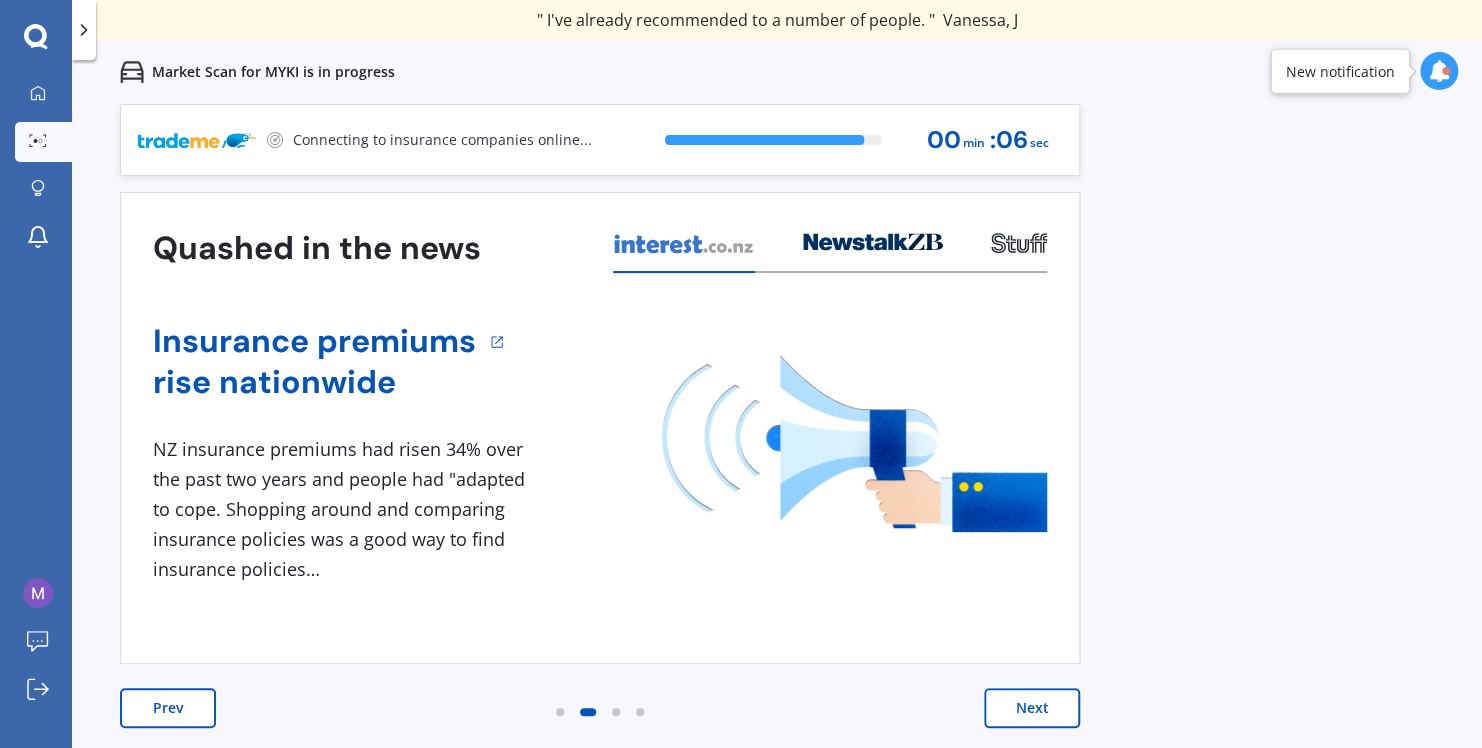 click on "Next" at bounding box center (1032, 708) 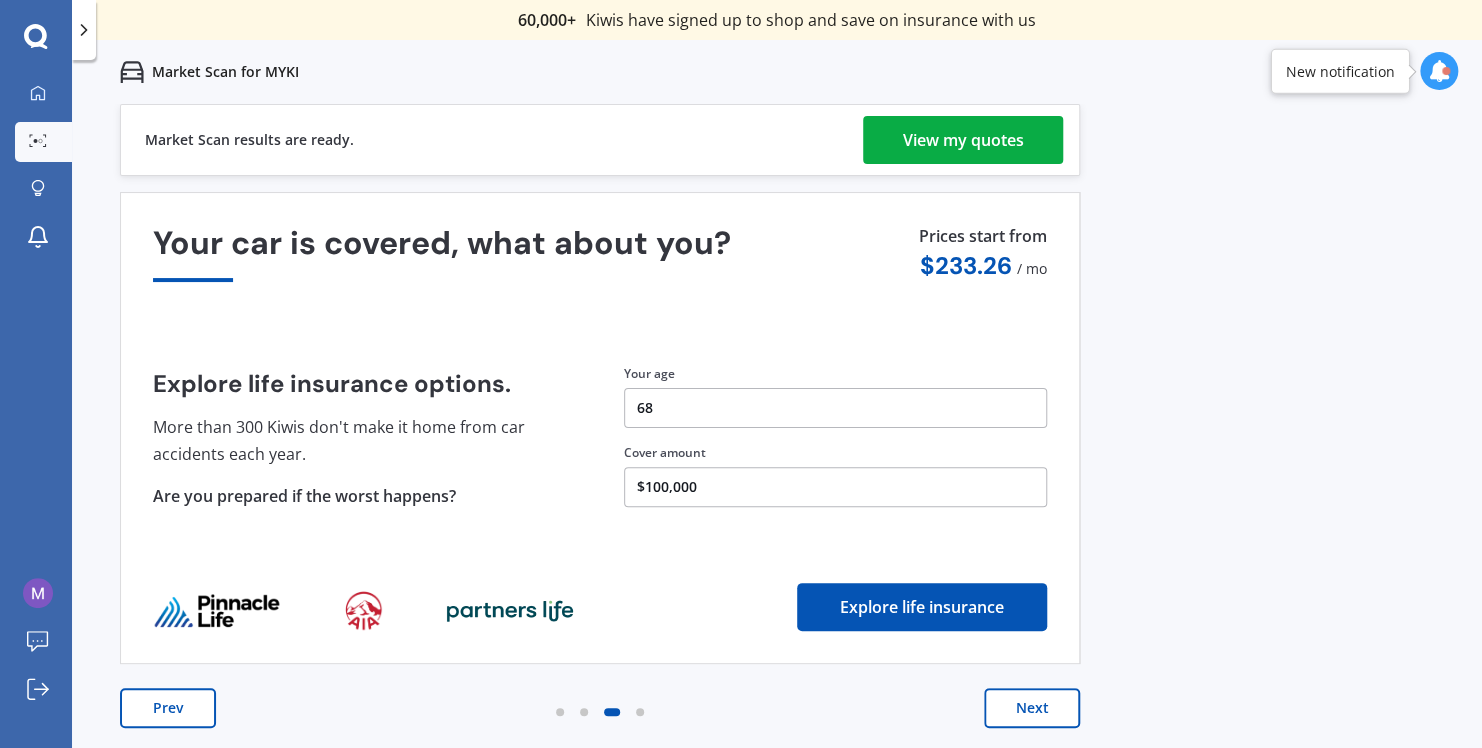 click on "View my quotes" at bounding box center [963, 140] 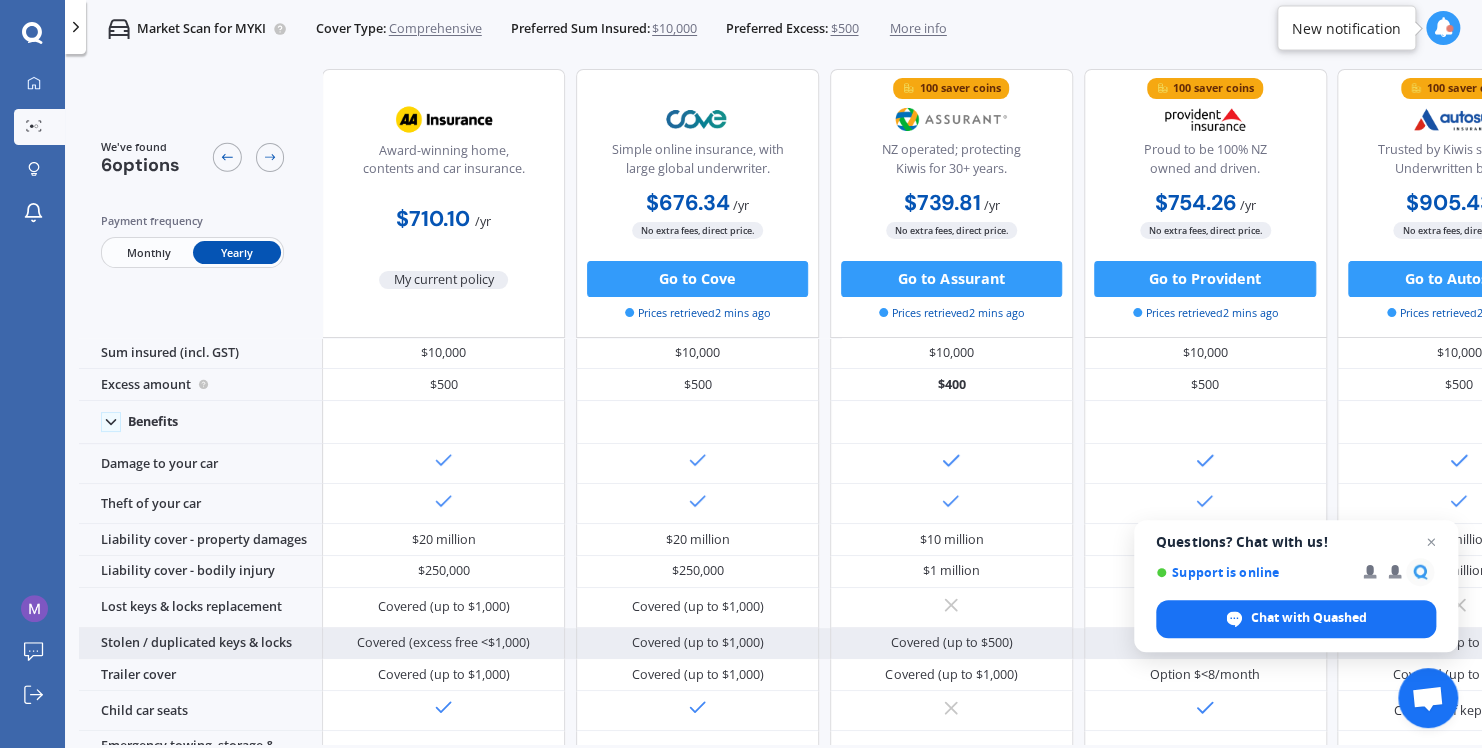 scroll, scrollTop: 0, scrollLeft: 0, axis: both 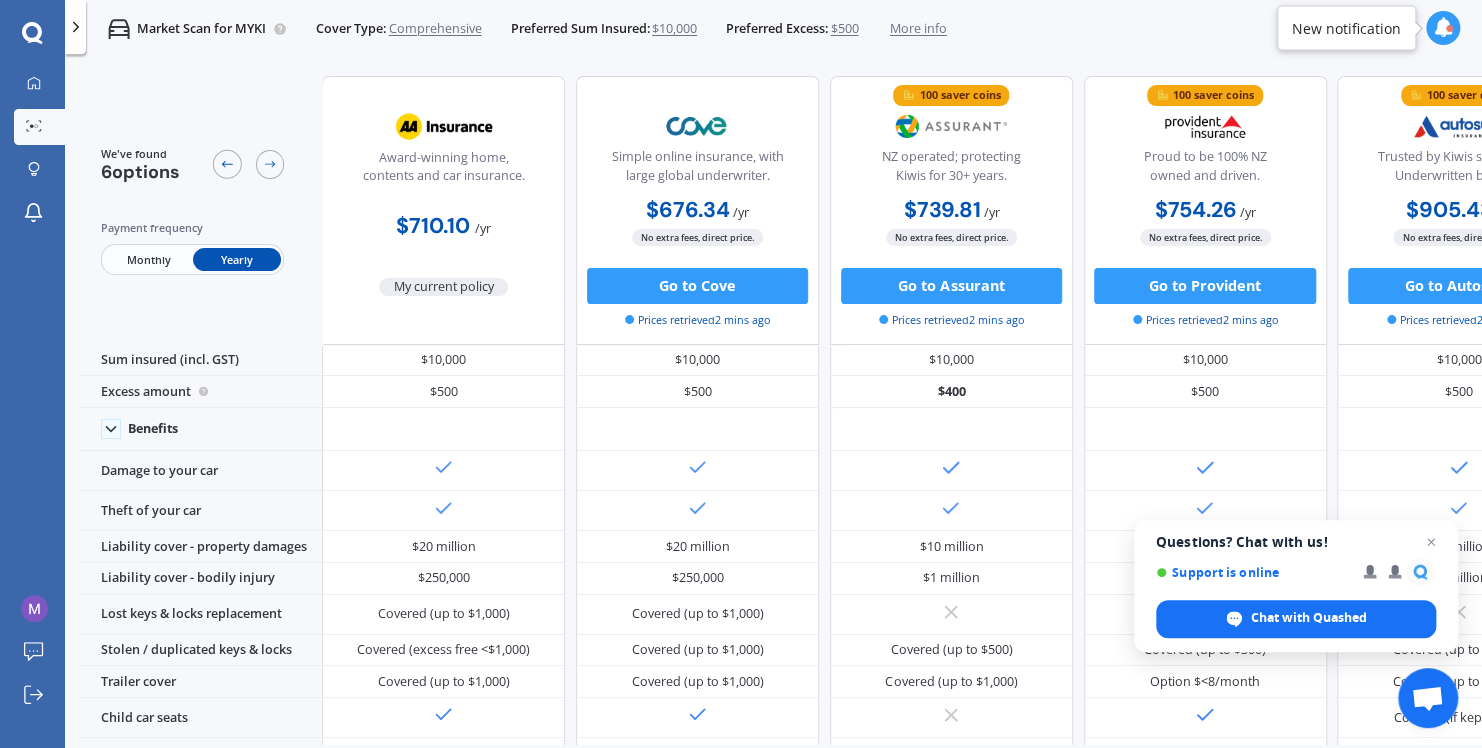 click on "We've found 6  options Payment frequency Monthly Yearly Award-winning home, contents and car insurance. $710.10   /  yr My current policy Simple online insurance, with large global underwriter. $676.34   /  yr $676.34   /  yr $62.51   /  mo No extra fees, direct price. Go to Cove Prices retrieved  2 mins ago 100 saver coins NZ operated; protecting Kiwis for 30+ years. $739.81   /  yr $739.81   /  yr $61.65   /  mo No extra fees, direct price. Go to Assurant Prices retrieved  2 mins ago 100 saver coins Proud to be 100% NZ owned and driven. $754.26   /  yr $754.26   /  yr $75.43   /  mo No extra fees, direct price. Go to Provident Prices retrieved  2 mins ago 100 saver coins Trusted by Kiwis since 1971. Underwritten by Vero. $905.43   /  yr $905.43   /  yr $82.90   /  mo No extra fees, direct price. Go to Autosure Prices retrieved  2 mins ago Helping Kiwis find the right cover since 1966. $1,039.41   /  yr $1,039.41   /  yr $95.18   /  mo No extra fees, direct price. Go to AMP Prices retrieved  2 mins ago $500" at bounding box center (780, 434) 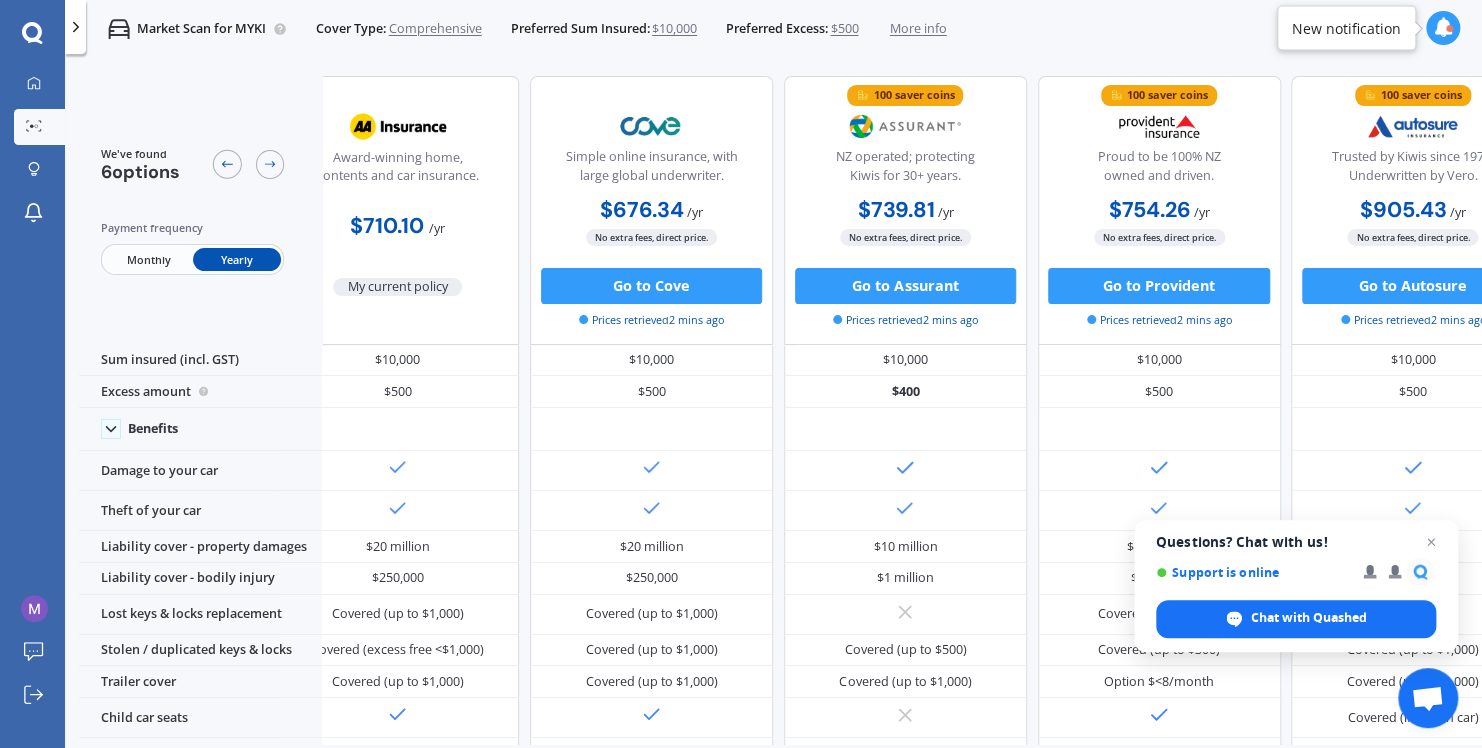 scroll, scrollTop: 0, scrollLeft: 0, axis: both 